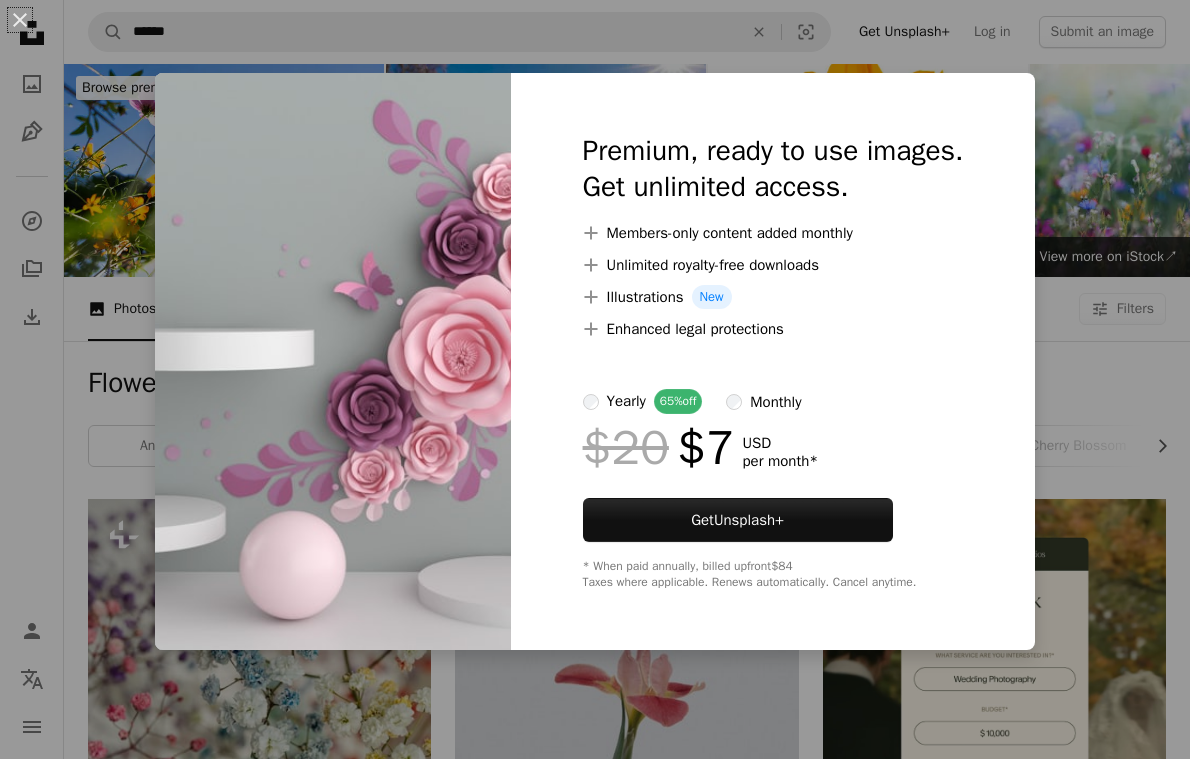 scroll, scrollTop: 673, scrollLeft: 0, axis: vertical 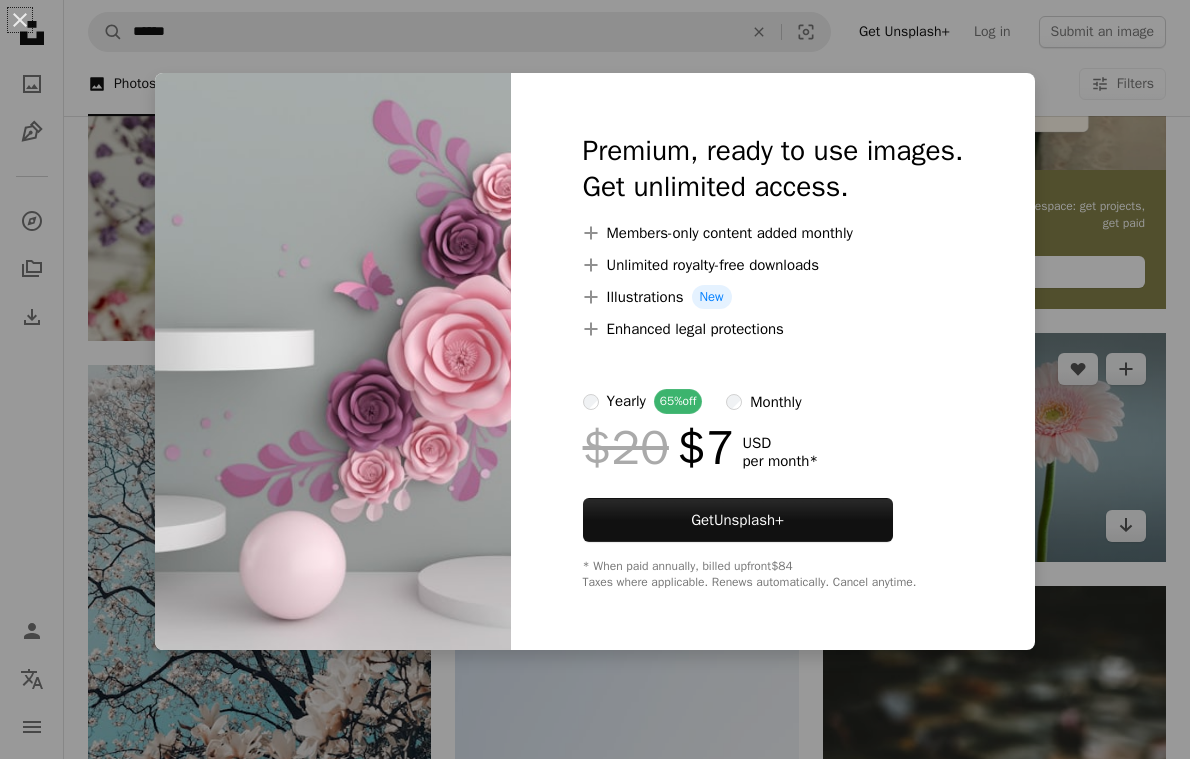 click on "An X shape Premium, ready to use images. Get unlimited access. A plus sign Members-only content added monthly A plus sign Unlimited royalty-free downloads A plus sign Illustrations  New A plus sign Enhanced legal protections yearly 65%  off monthly $20   $7 USD per month * Get  Unsplash+ * When paid annually, billed upfront  $84 Taxes where applicable. Renews automatically. Cancel anytime." at bounding box center [595, 379] 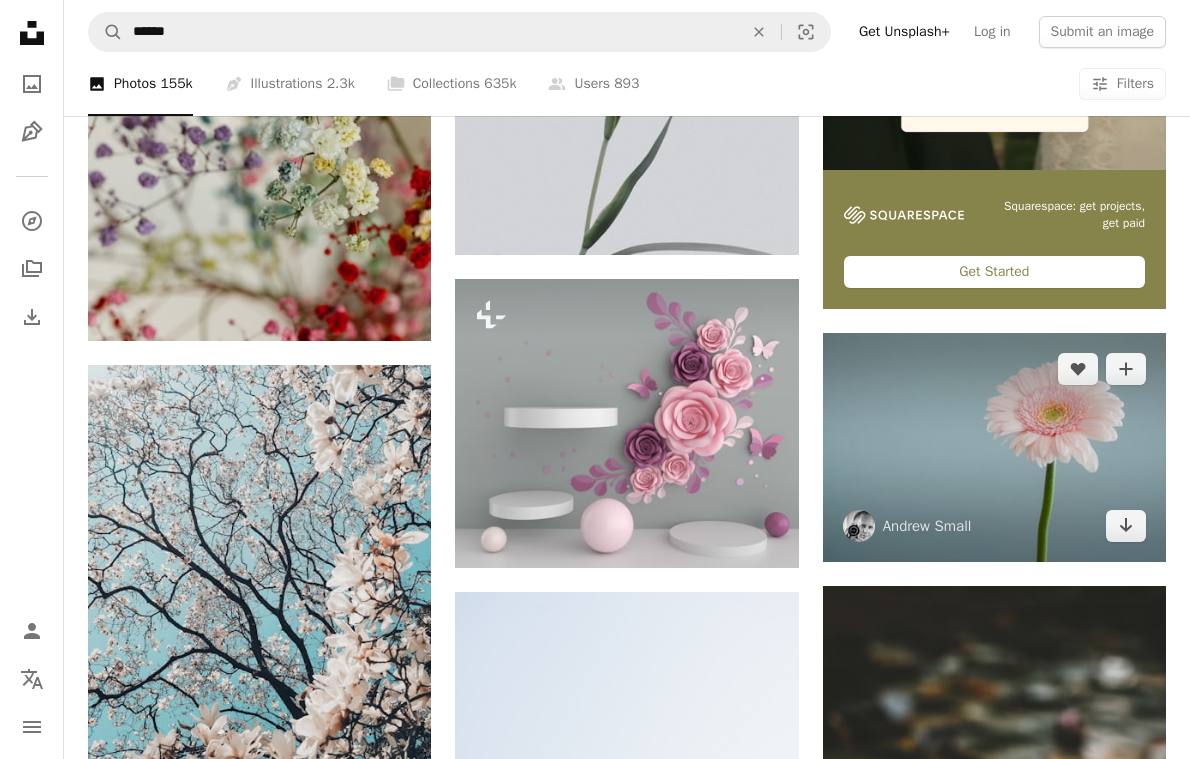 scroll, scrollTop: 672, scrollLeft: 0, axis: vertical 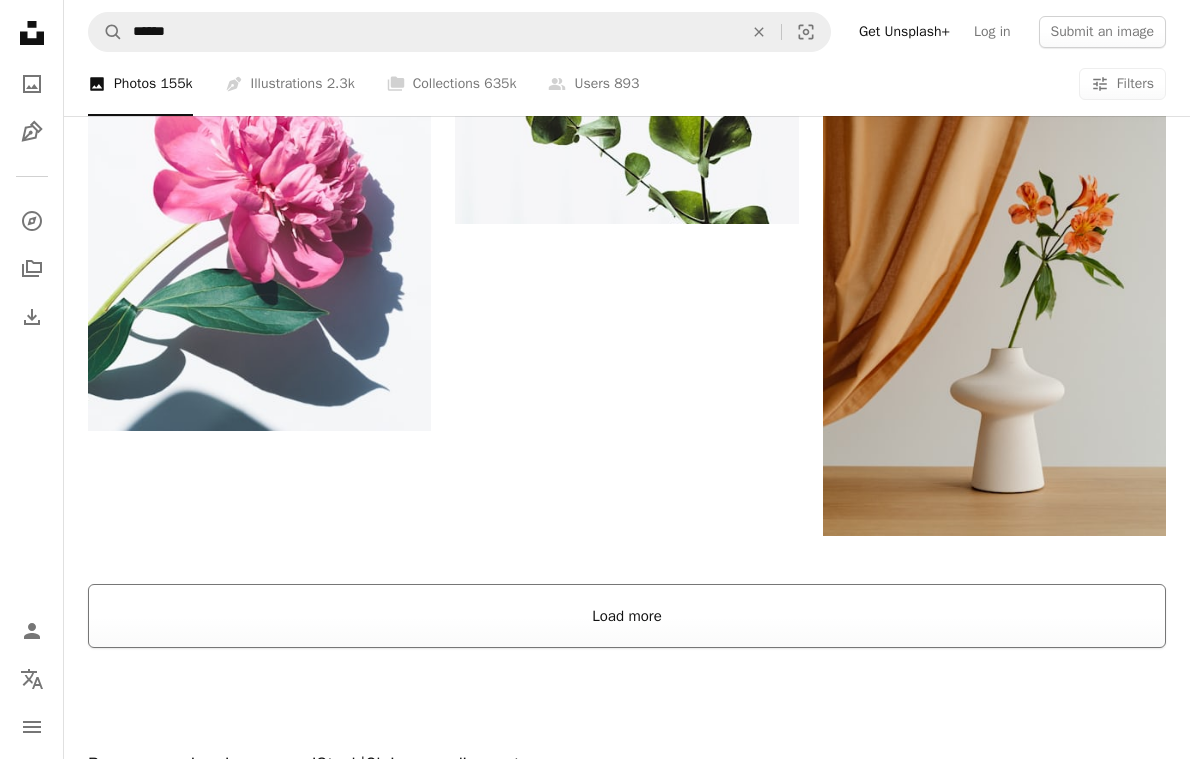 click on "Load more" at bounding box center [627, 616] 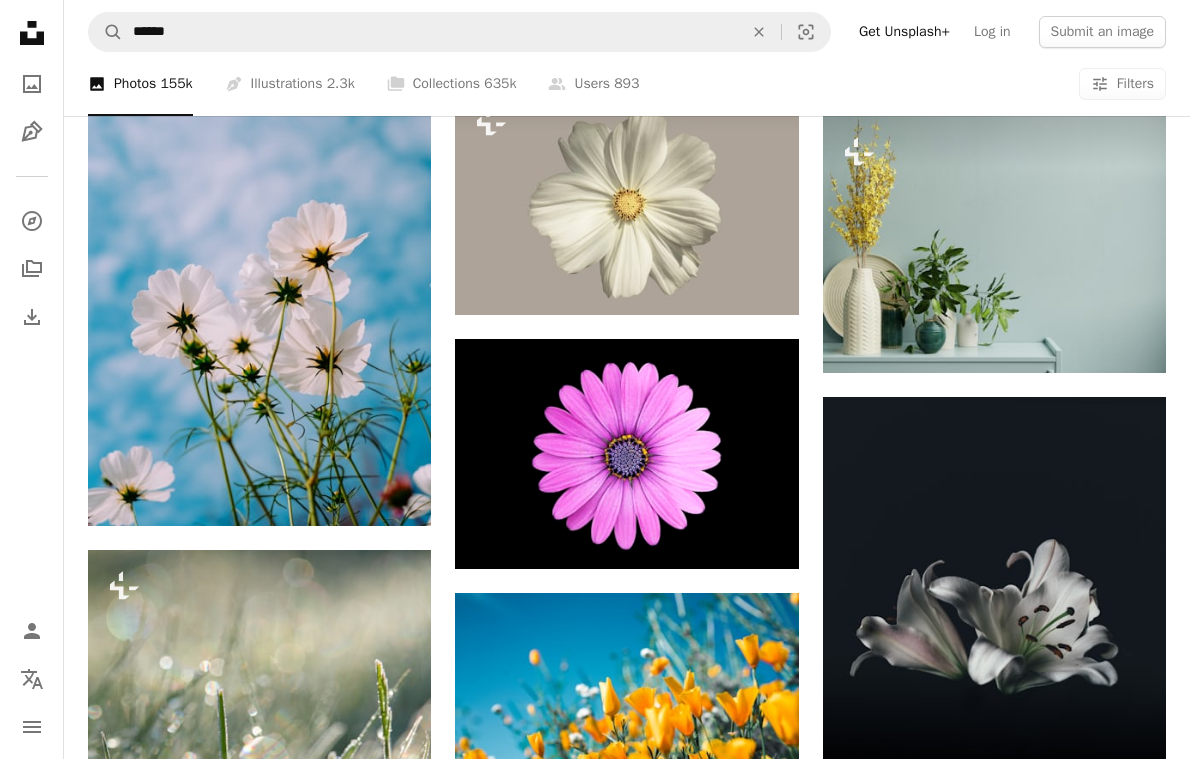 scroll, scrollTop: 3845, scrollLeft: 0, axis: vertical 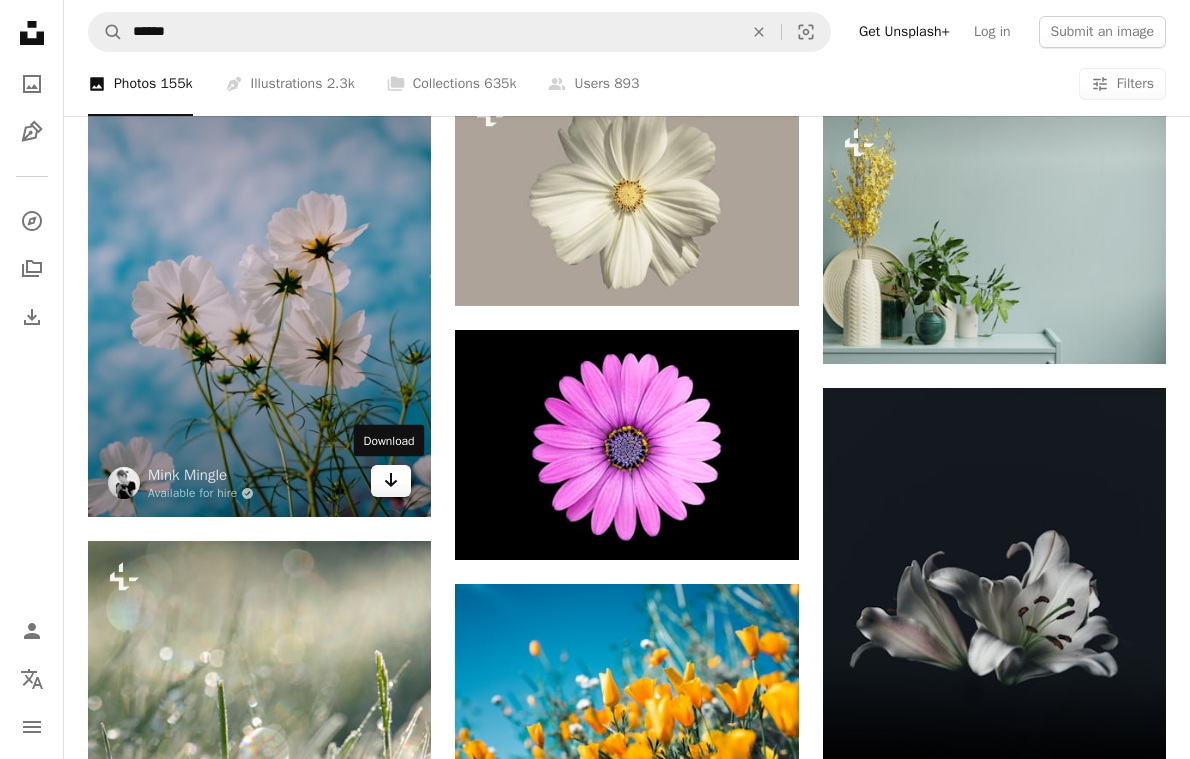 click on "Arrow pointing down" at bounding box center (391, 481) 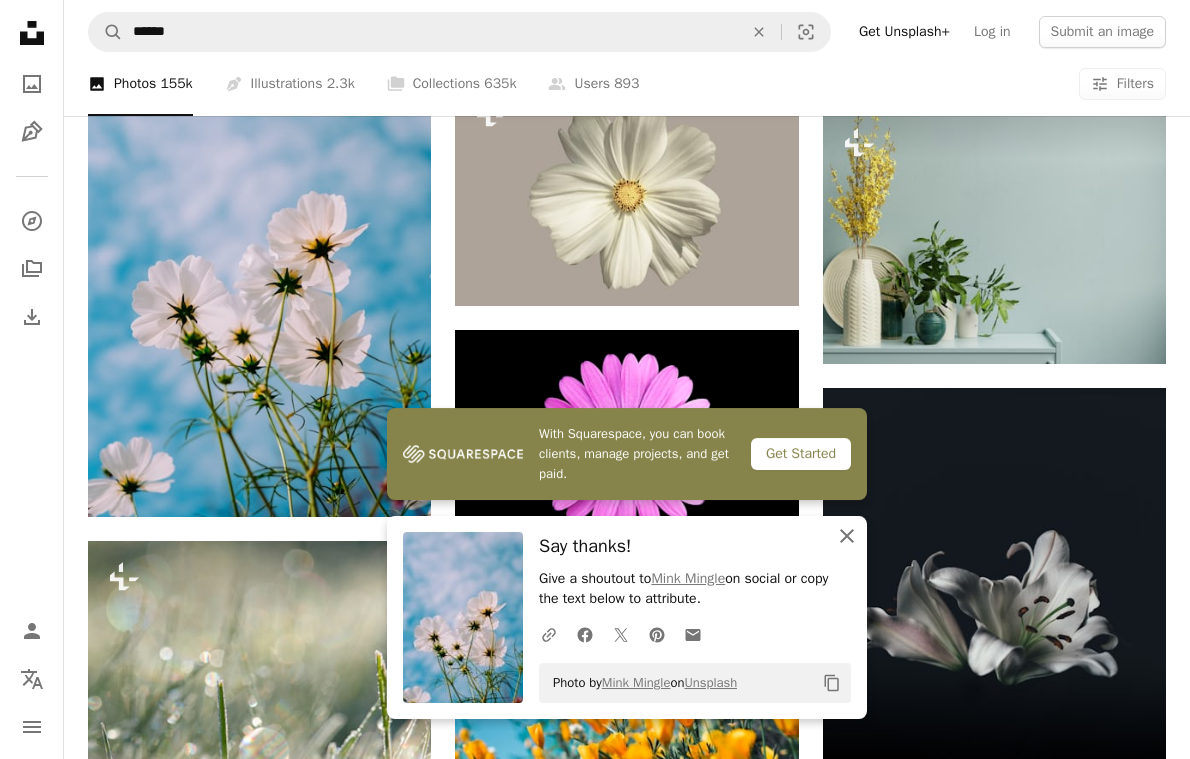 click on "An X shape" 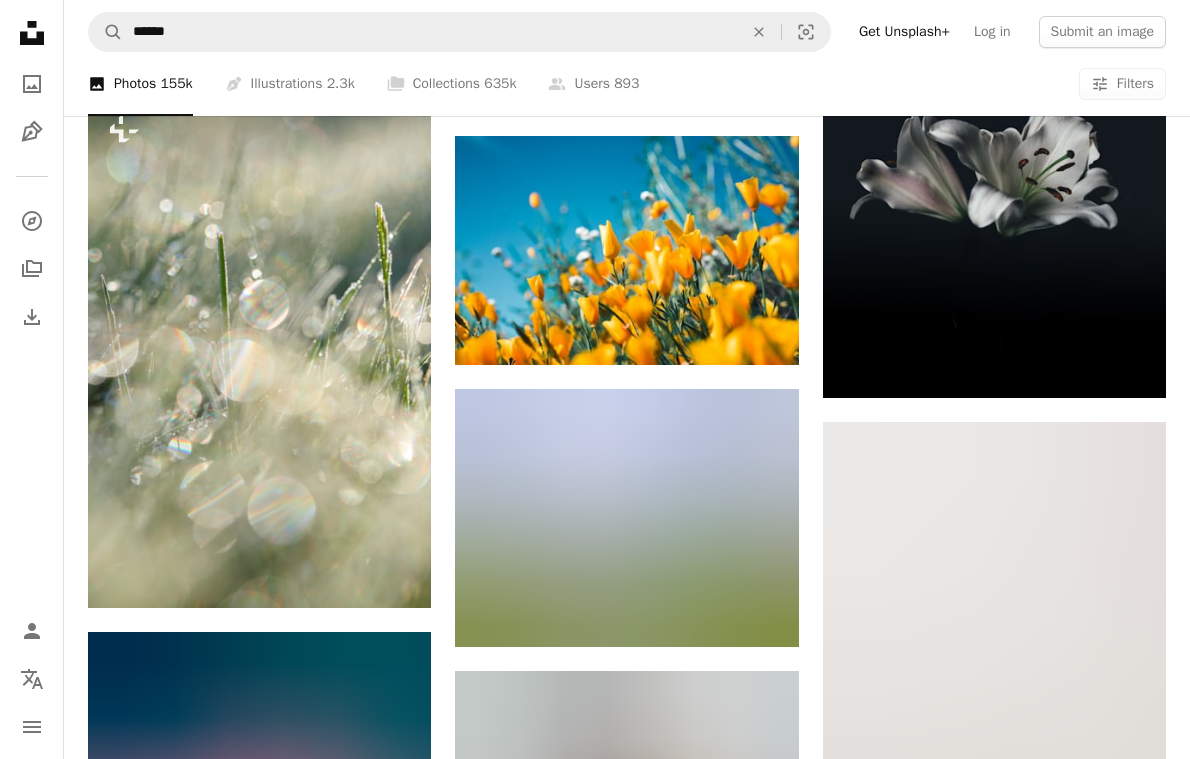 scroll, scrollTop: 4289, scrollLeft: 0, axis: vertical 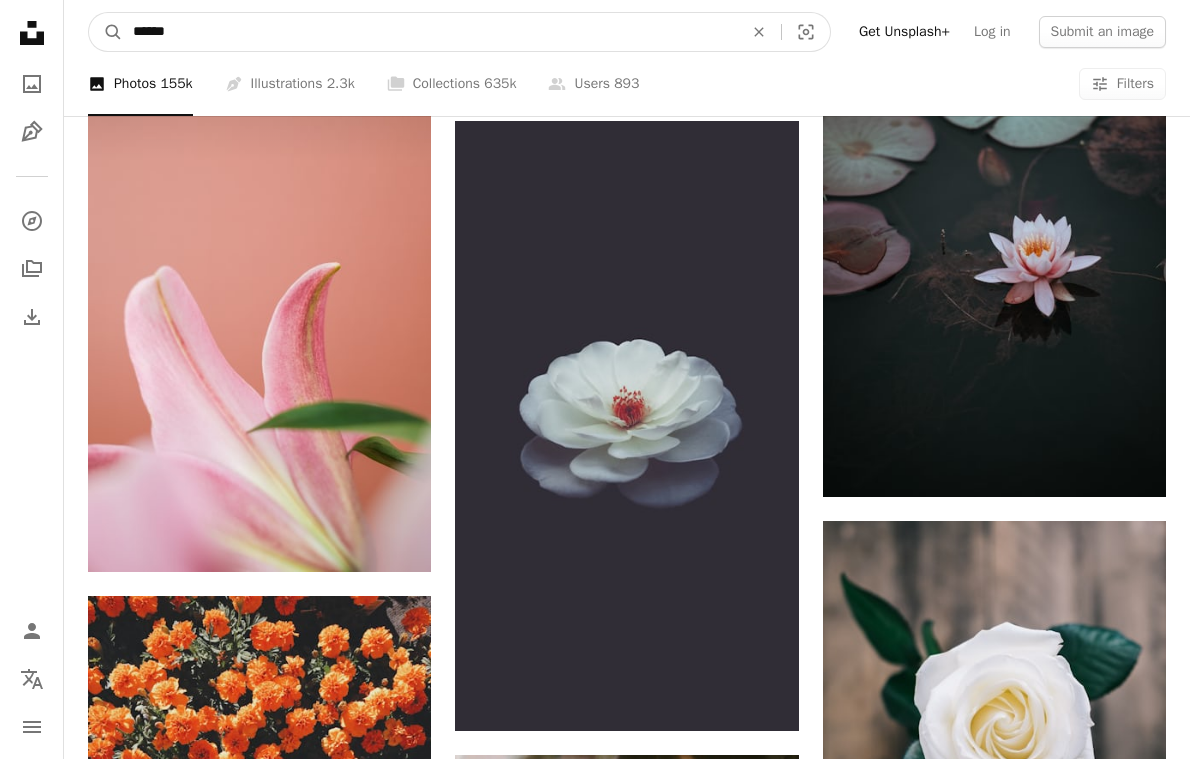 click on "******" at bounding box center (430, 32) 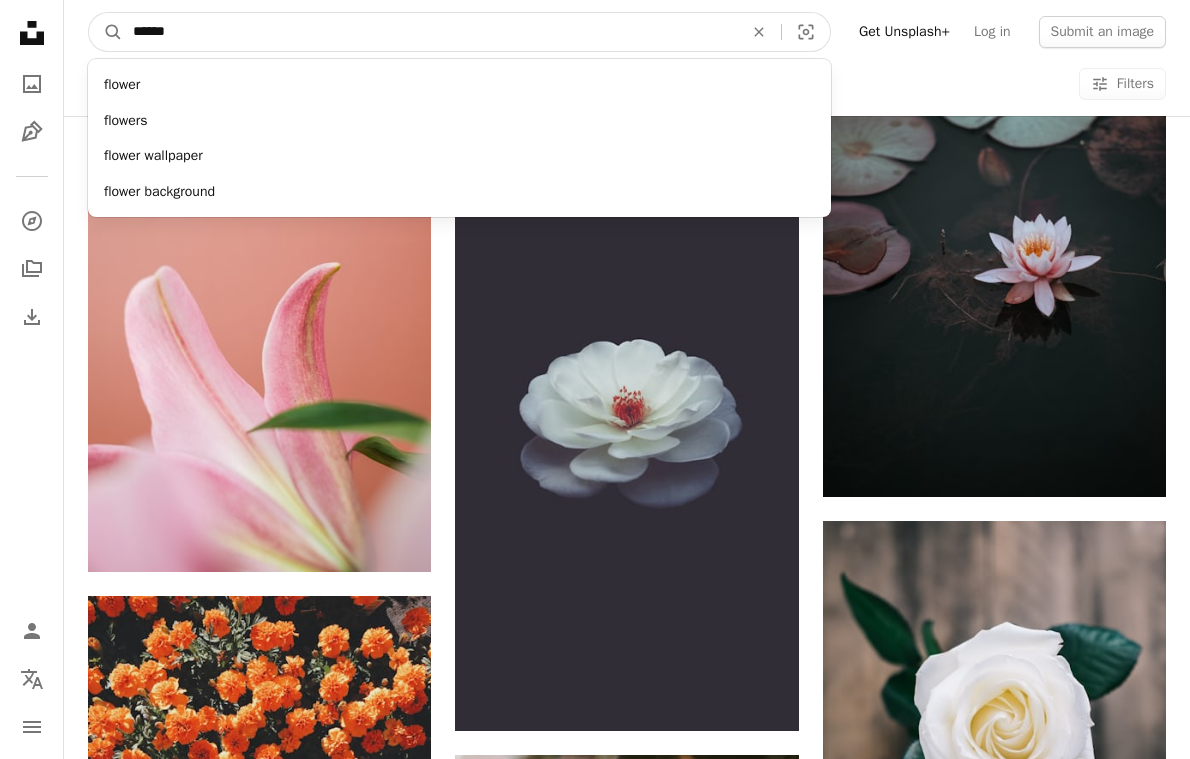 drag, startPoint x: 174, startPoint y: 38, endPoint x: 126, endPoint y: 36, distance: 48.04165 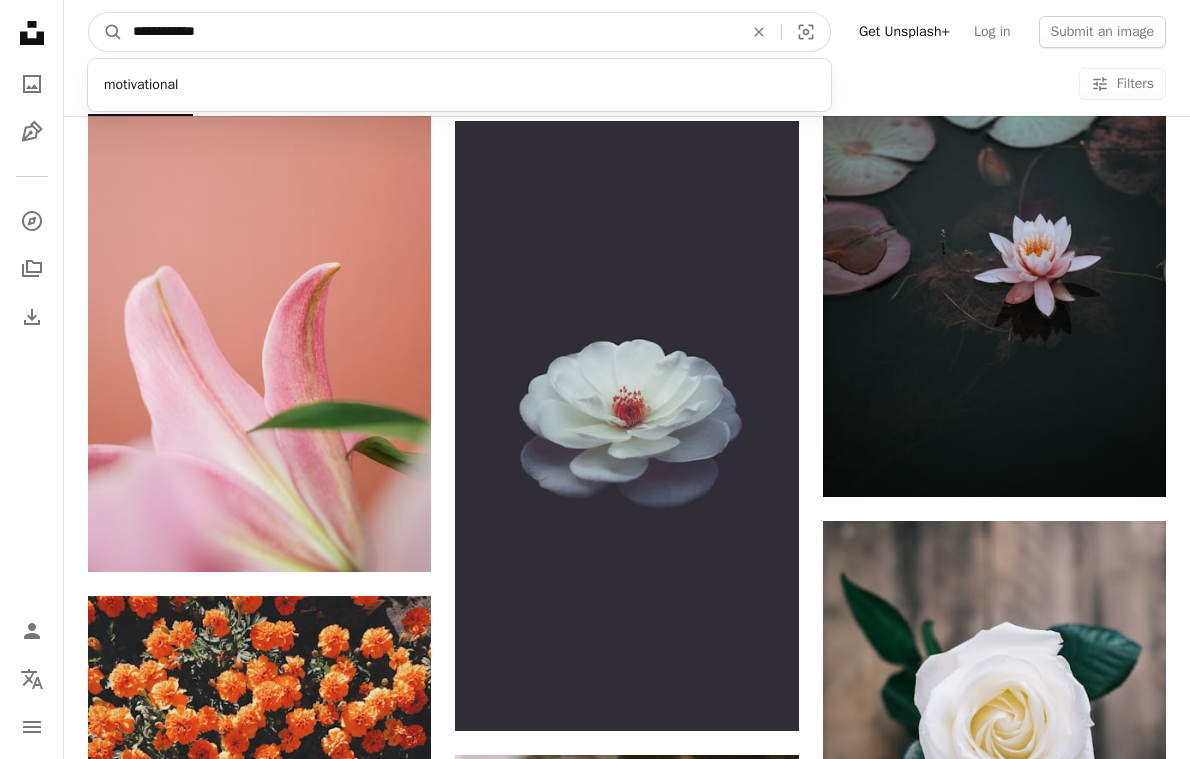 type on "**********" 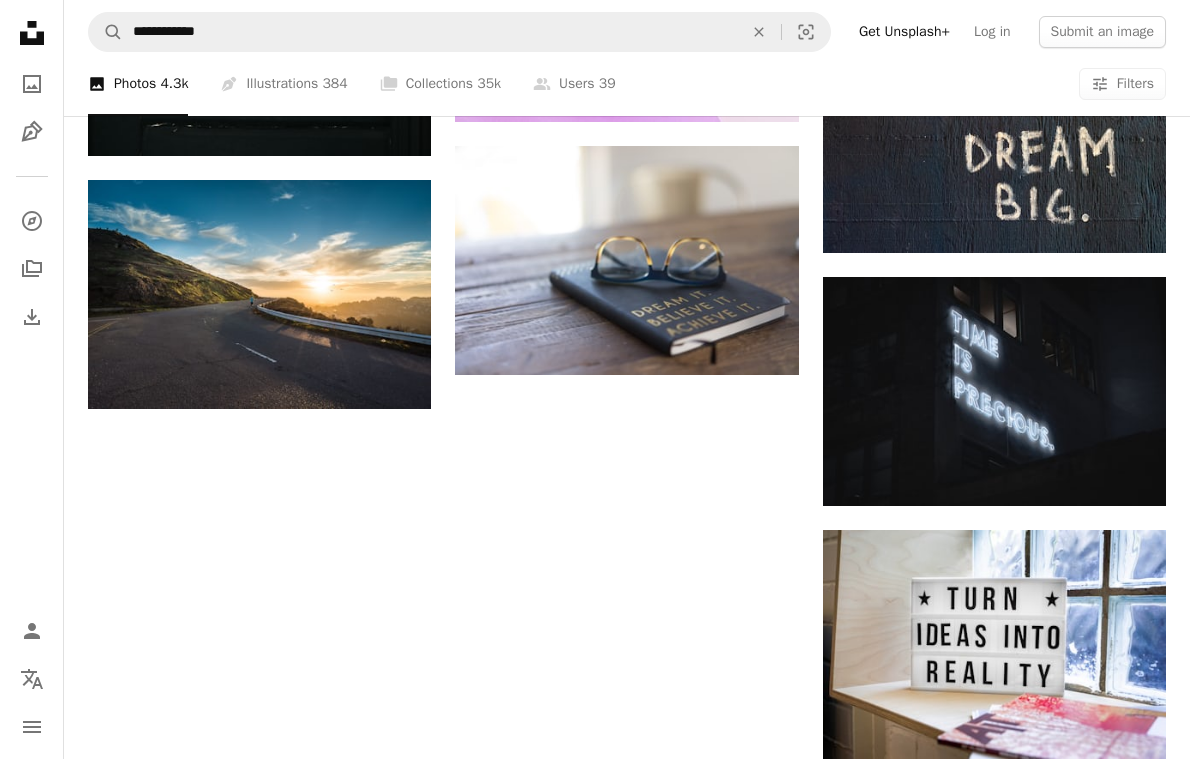 scroll, scrollTop: 0, scrollLeft: 0, axis: both 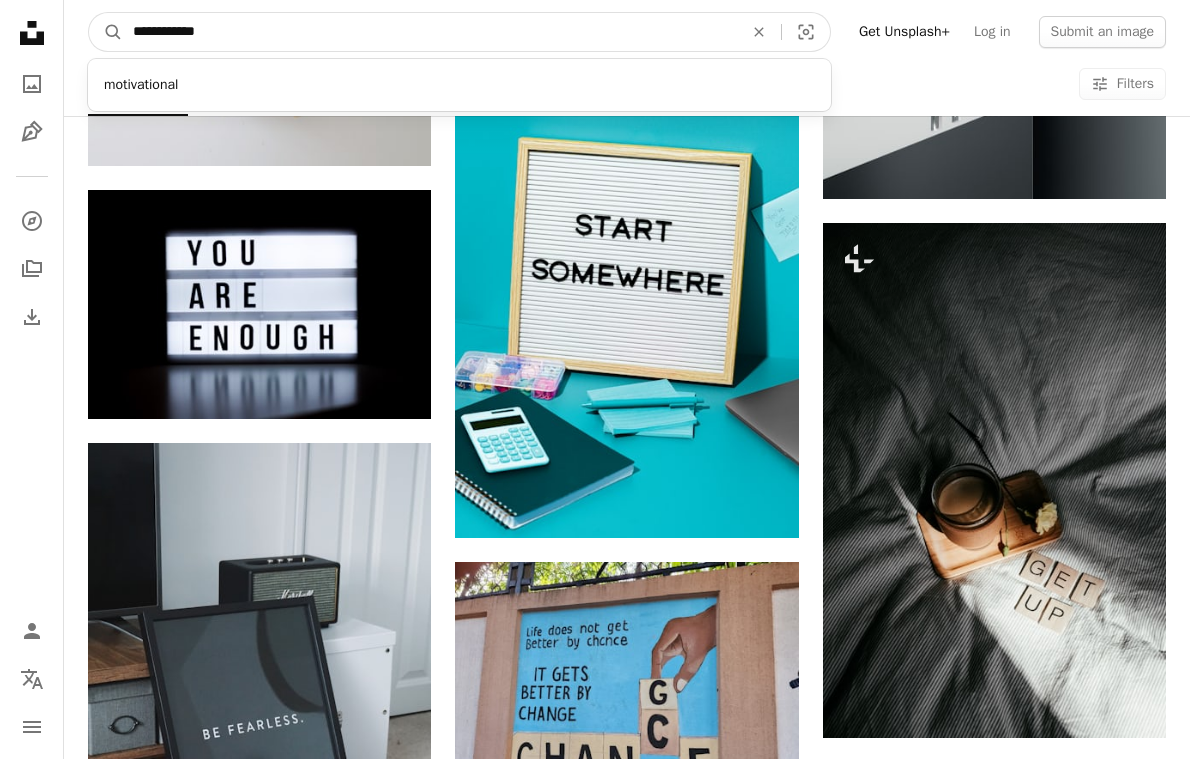 drag, startPoint x: 222, startPoint y: 38, endPoint x: 134, endPoint y: 24, distance: 89.106674 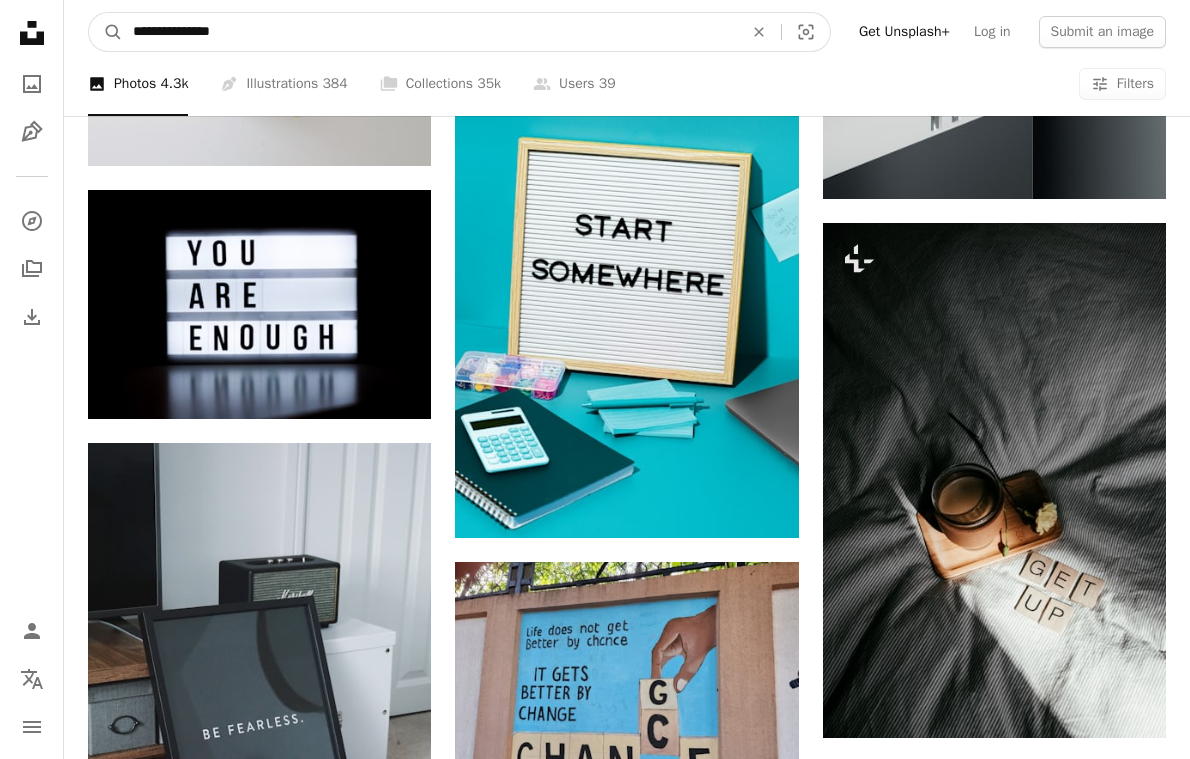 type on "**********" 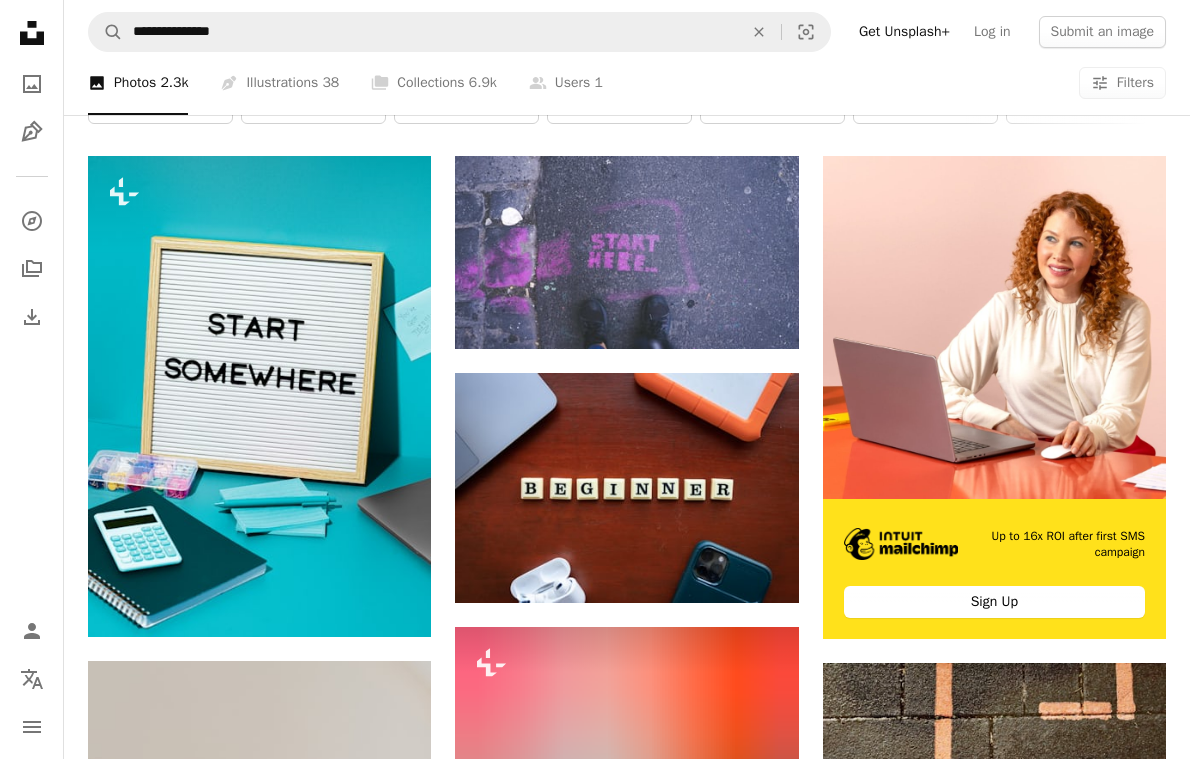 scroll, scrollTop: 353, scrollLeft: 0, axis: vertical 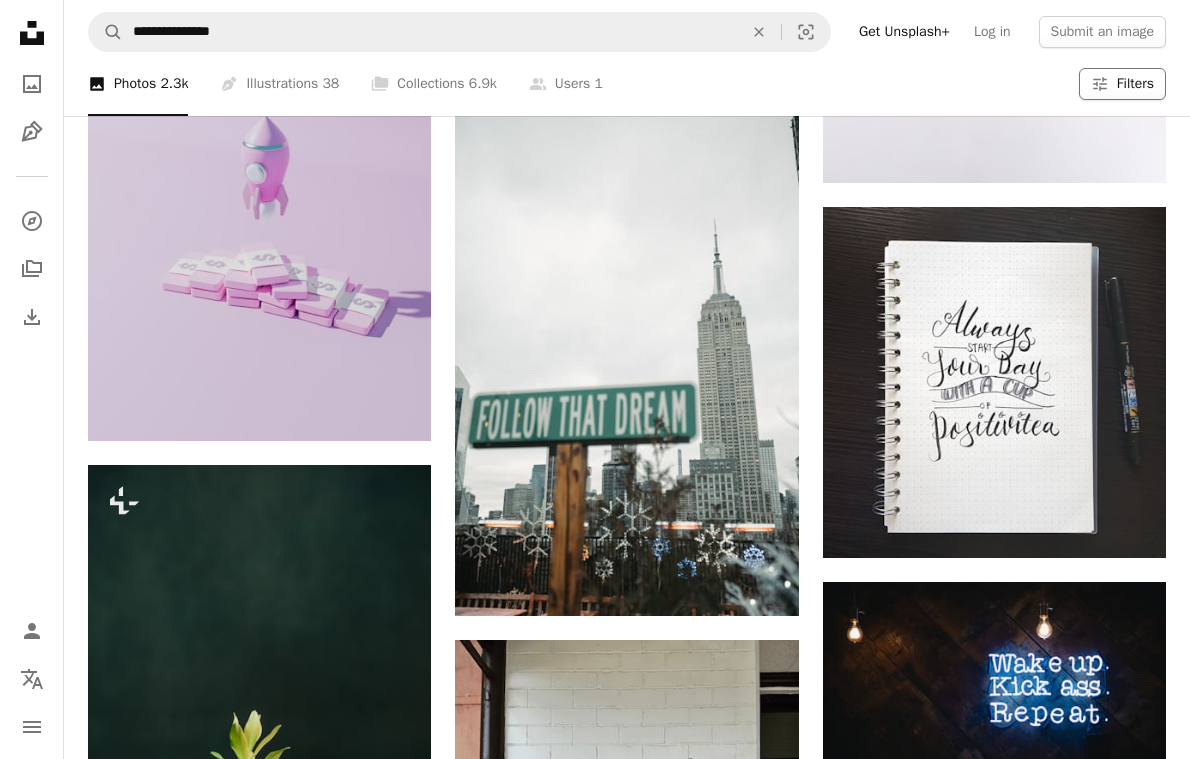 click on "Filters" at bounding box center [1135, 84] 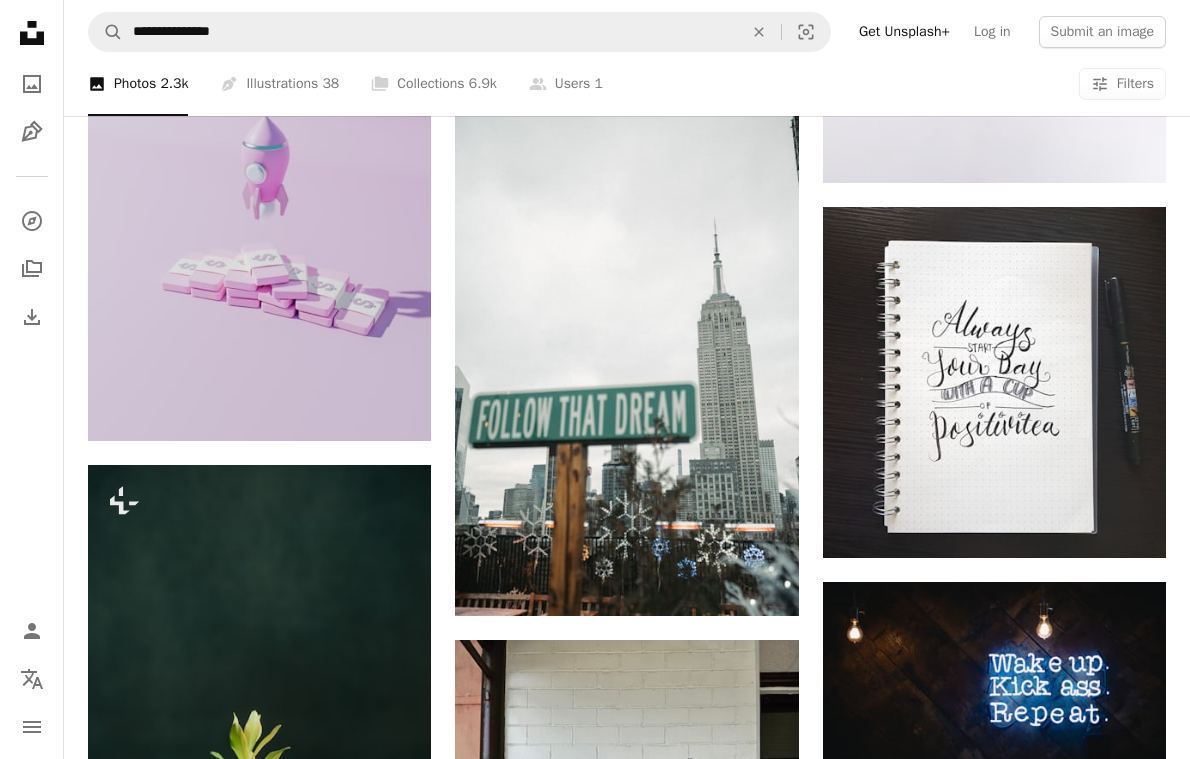 scroll, scrollTop: 35, scrollLeft: 0, axis: vertical 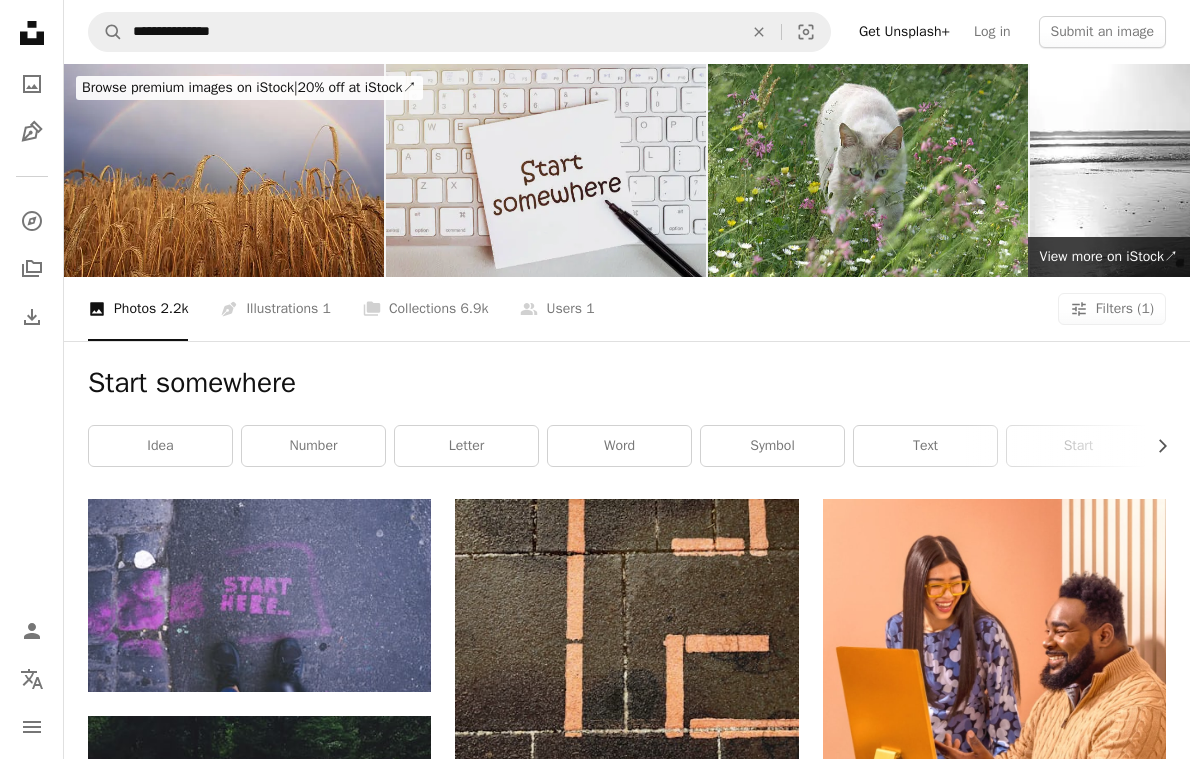 click at bounding box center (546, 170) 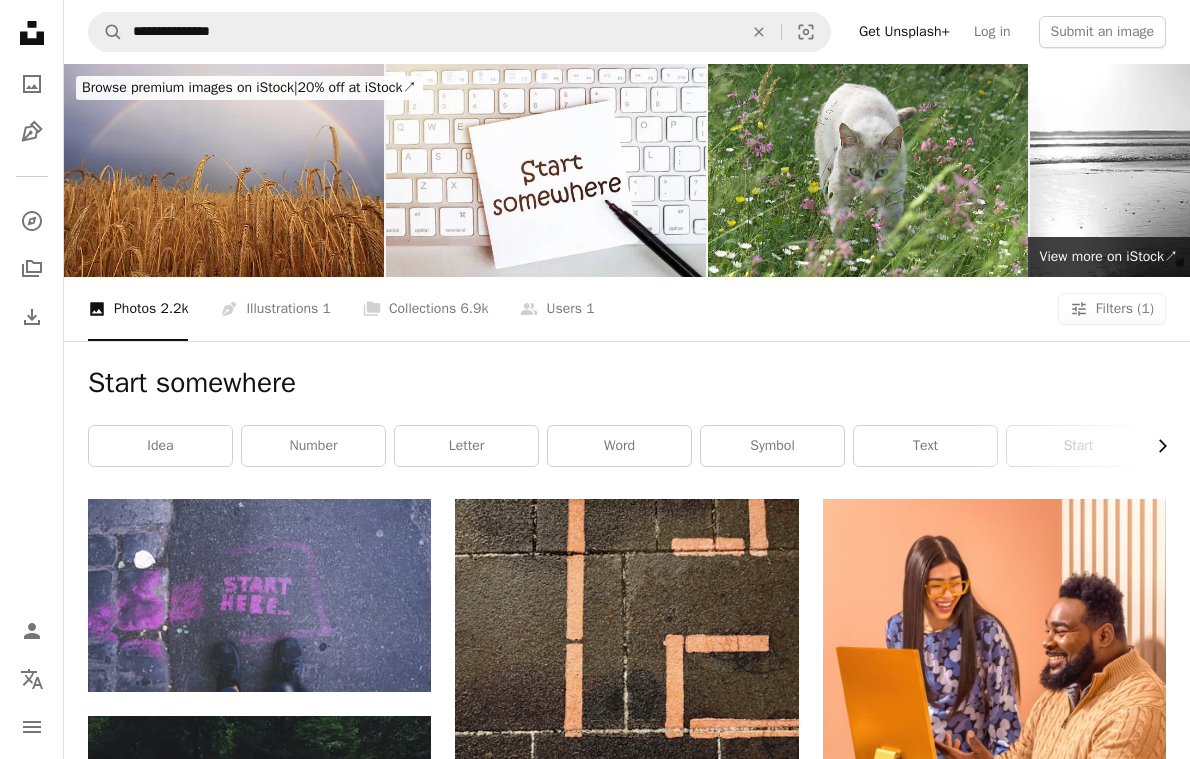 click on "Chevron right" 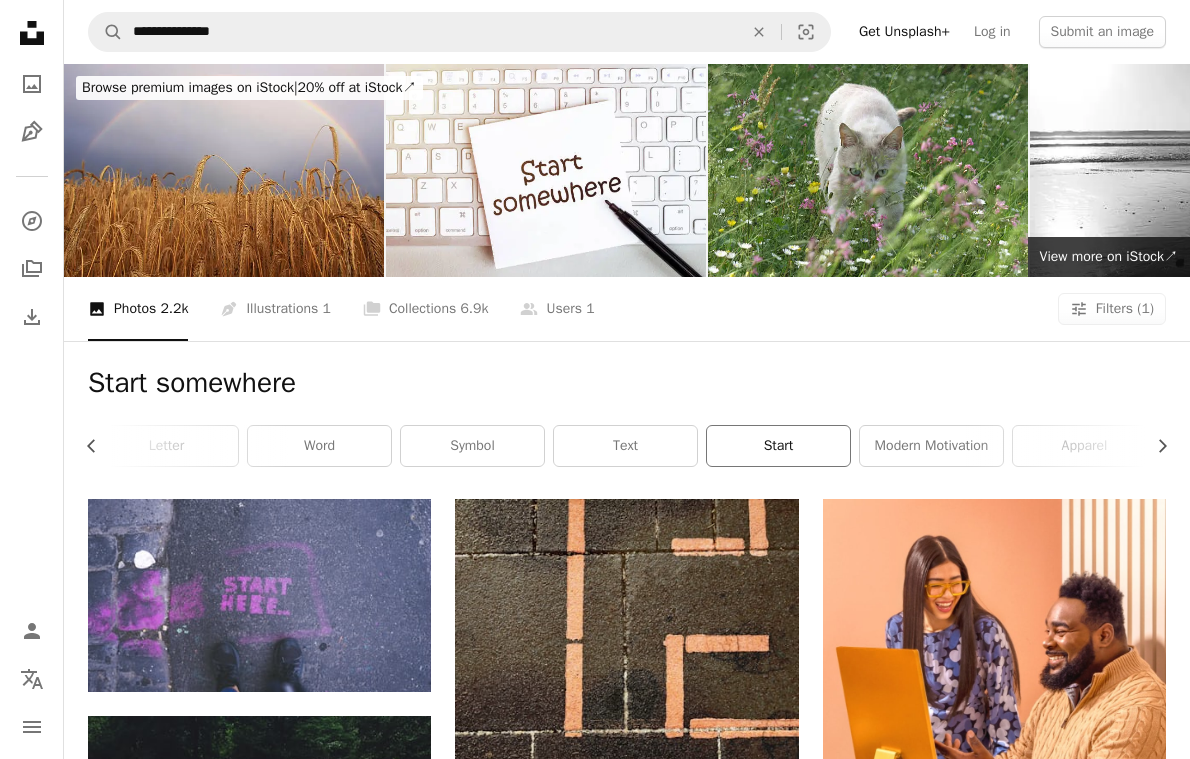 click on "start" at bounding box center [778, 446] 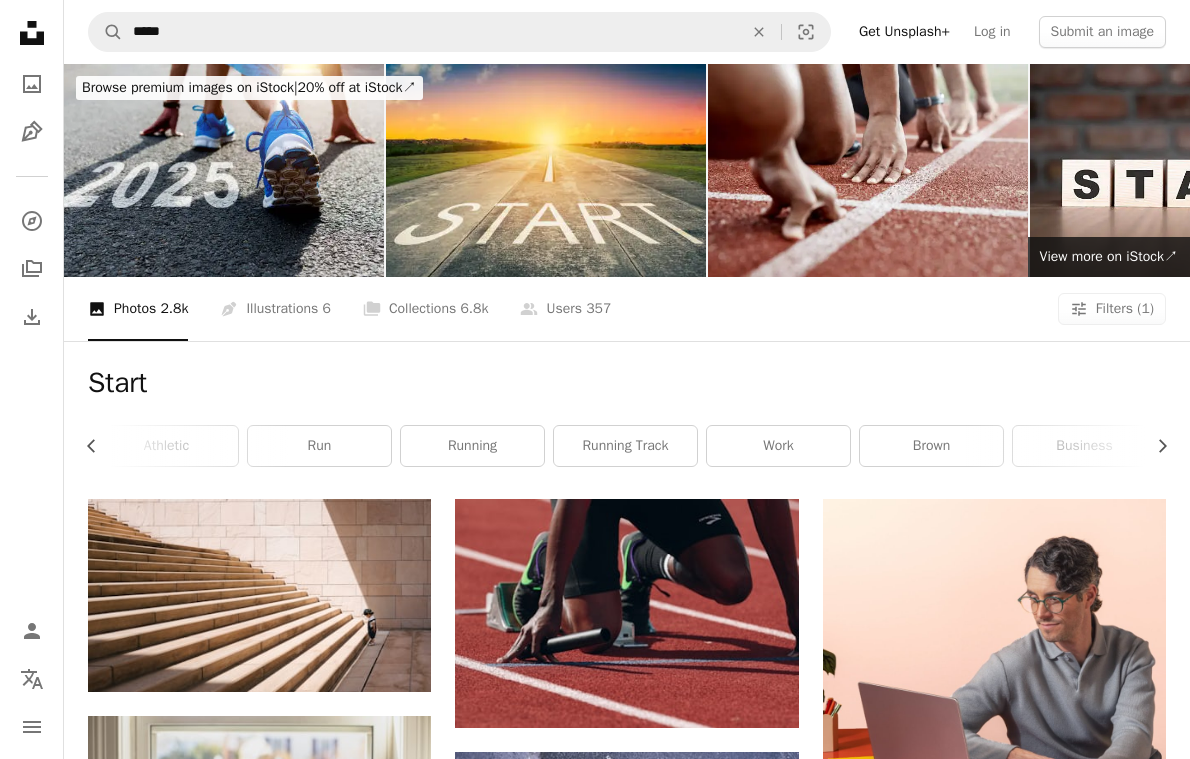 scroll, scrollTop: 1173, scrollLeft: 0, axis: vertical 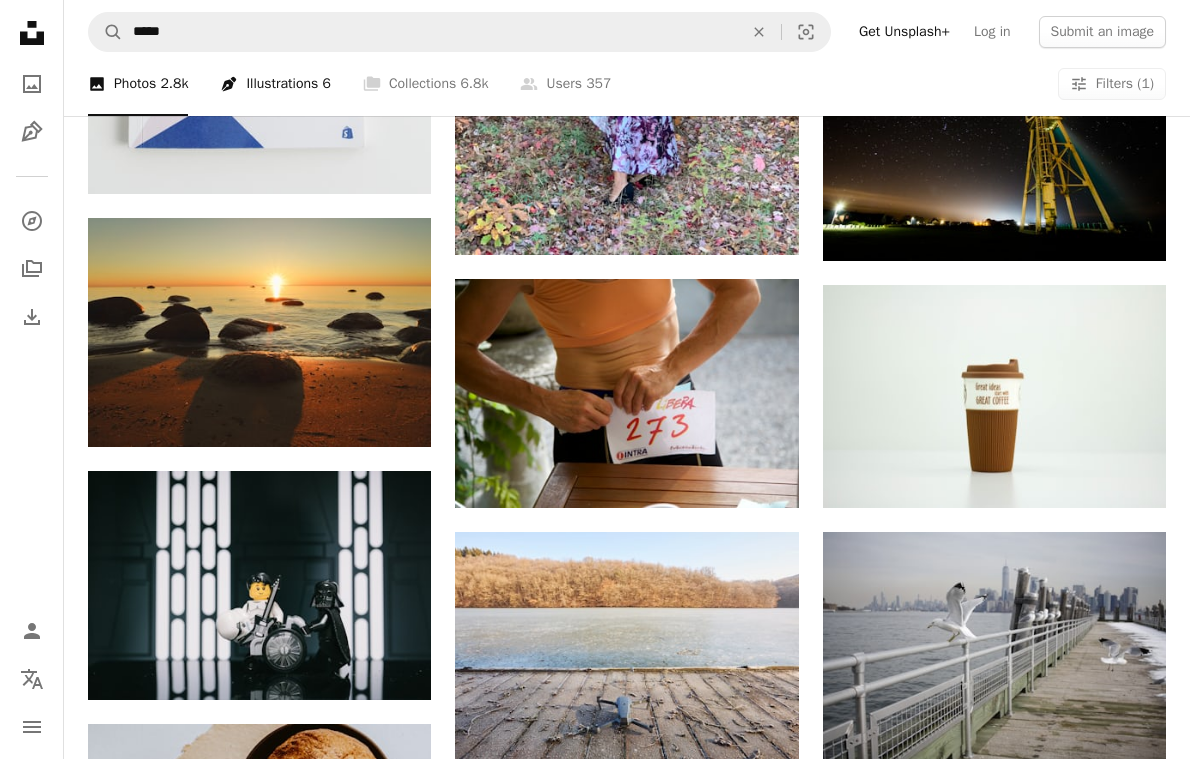 click on "Pen Tool Illustrations   6" at bounding box center [275, 84] 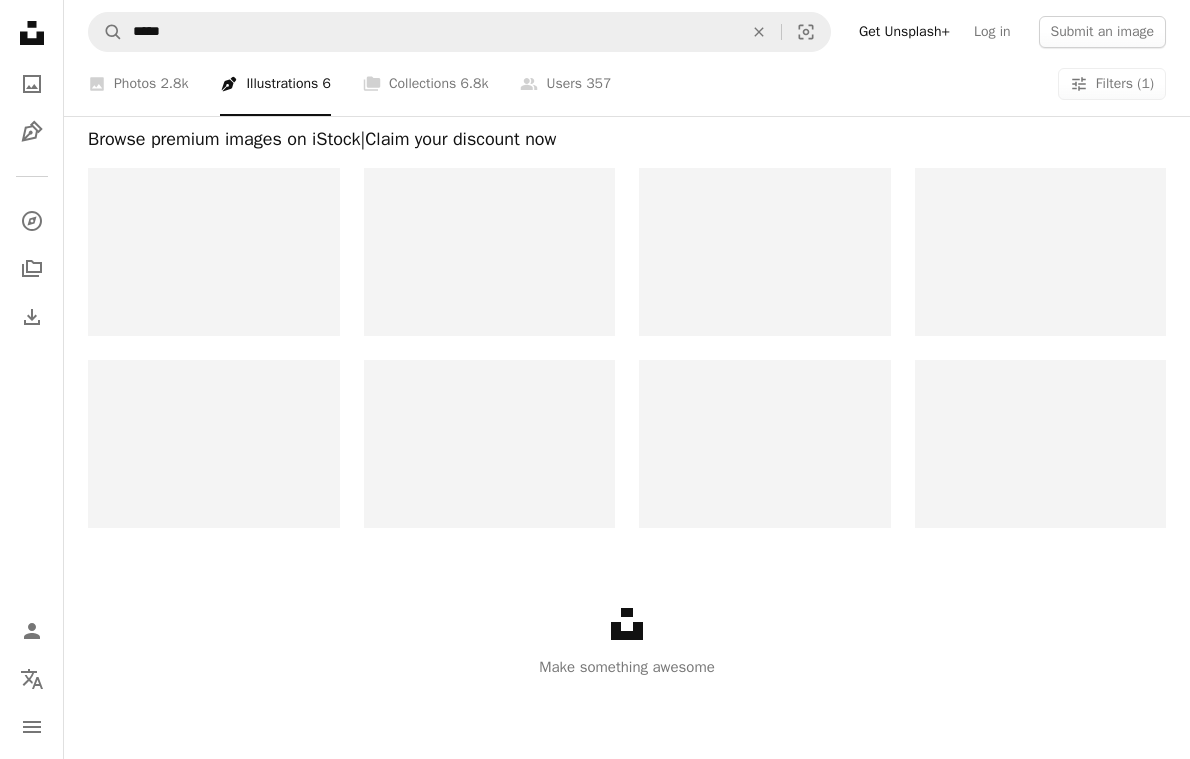 scroll, scrollTop: 0, scrollLeft: 0, axis: both 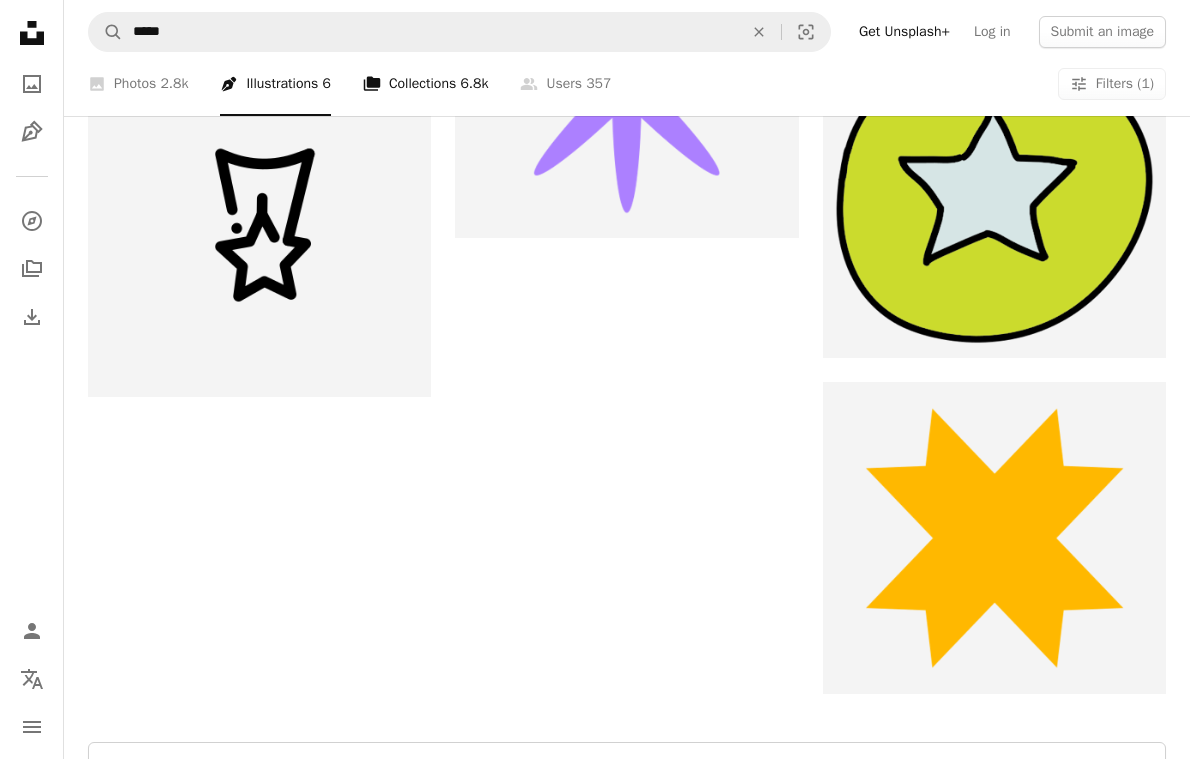 click on "A stack of folders Collections   6.8k" at bounding box center (426, 84) 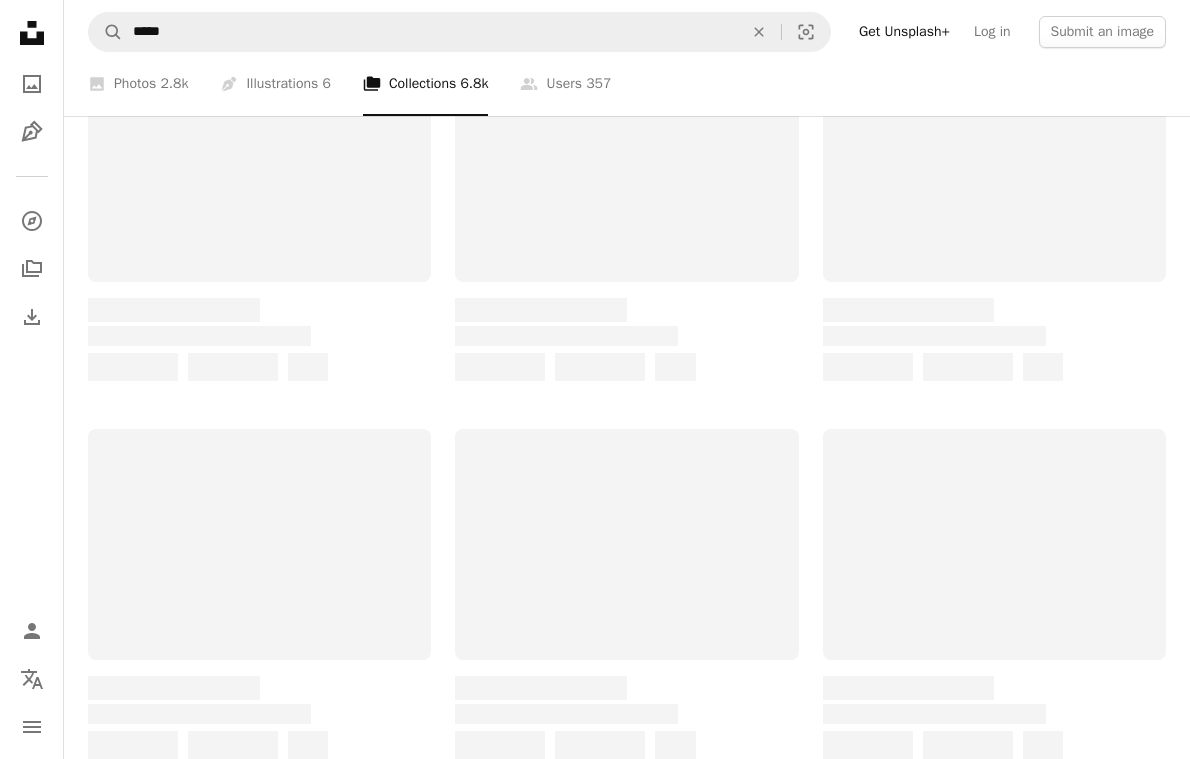 scroll, scrollTop: 0, scrollLeft: 0, axis: both 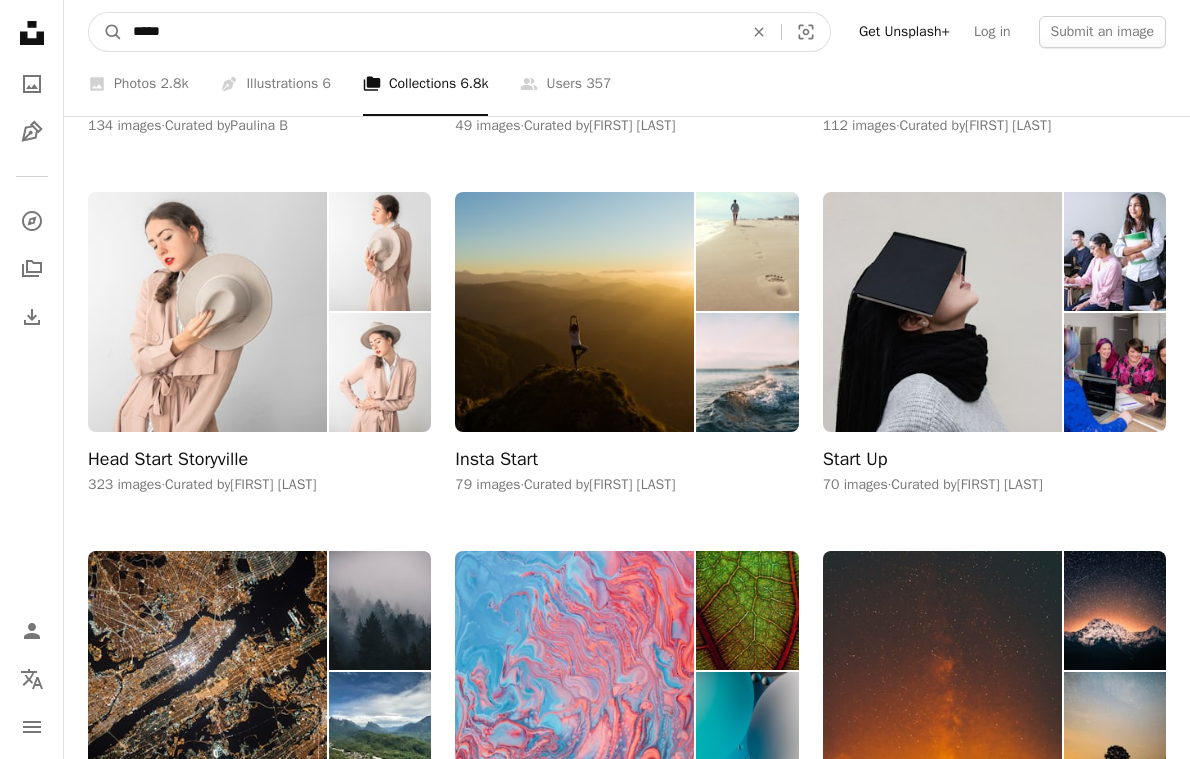 click on "*****" at bounding box center [430, 32] 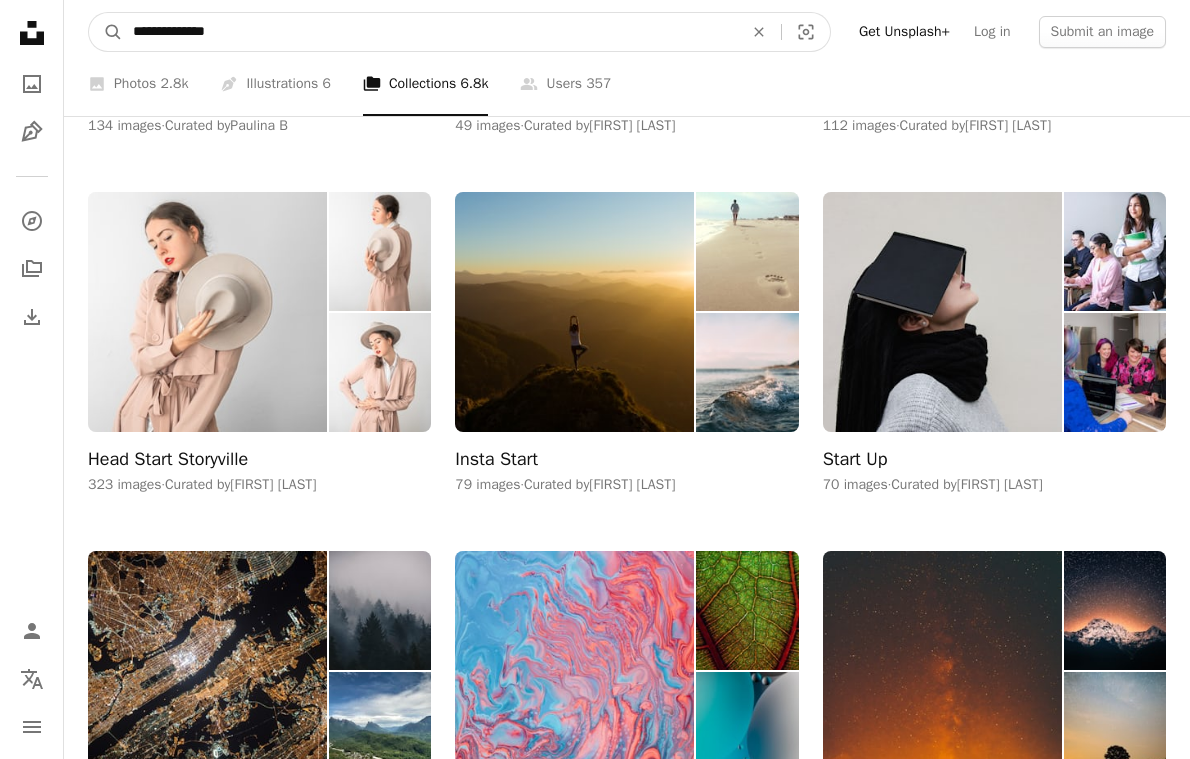 type on "**********" 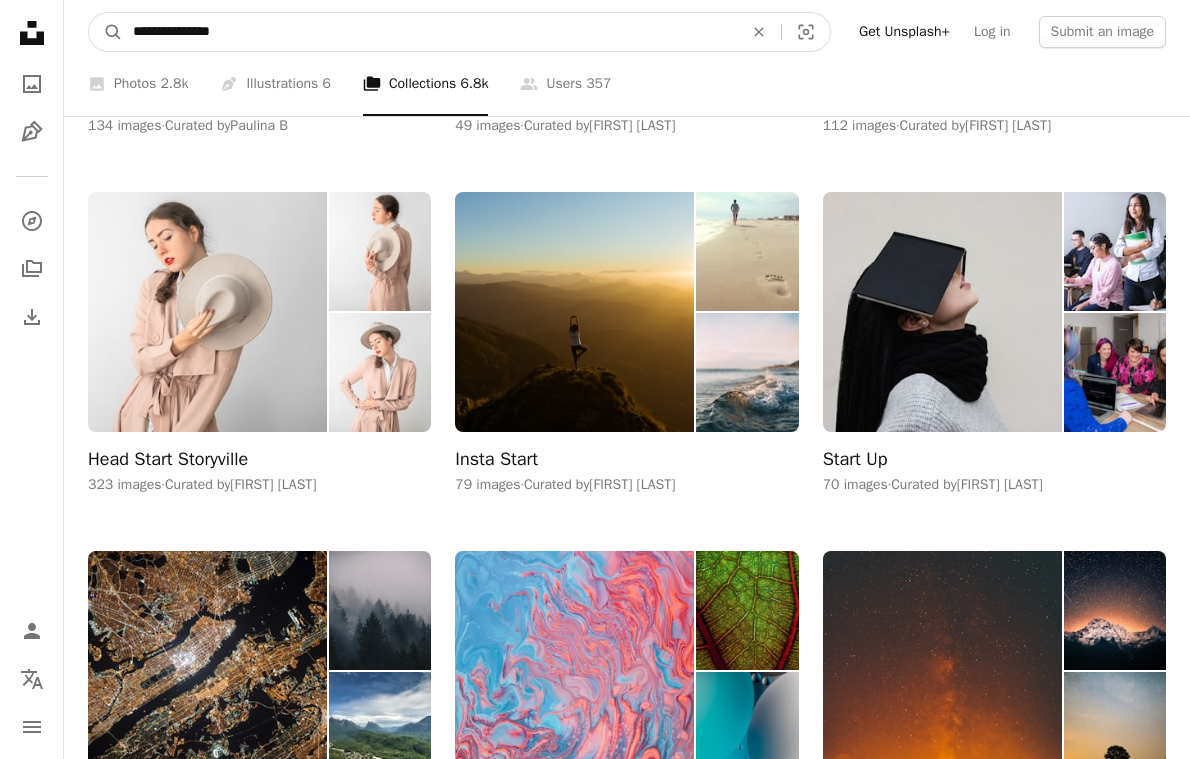 click on "A magnifying glass" at bounding box center [106, 32] 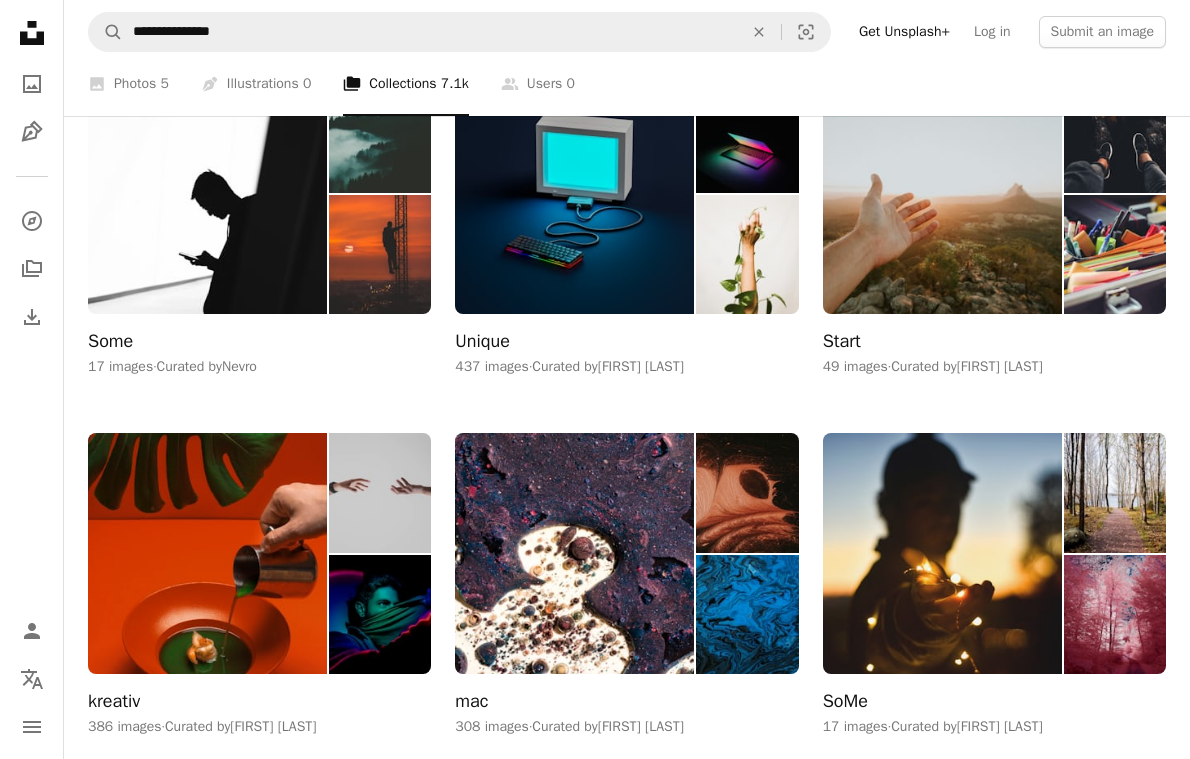 scroll, scrollTop: 2579, scrollLeft: 0, axis: vertical 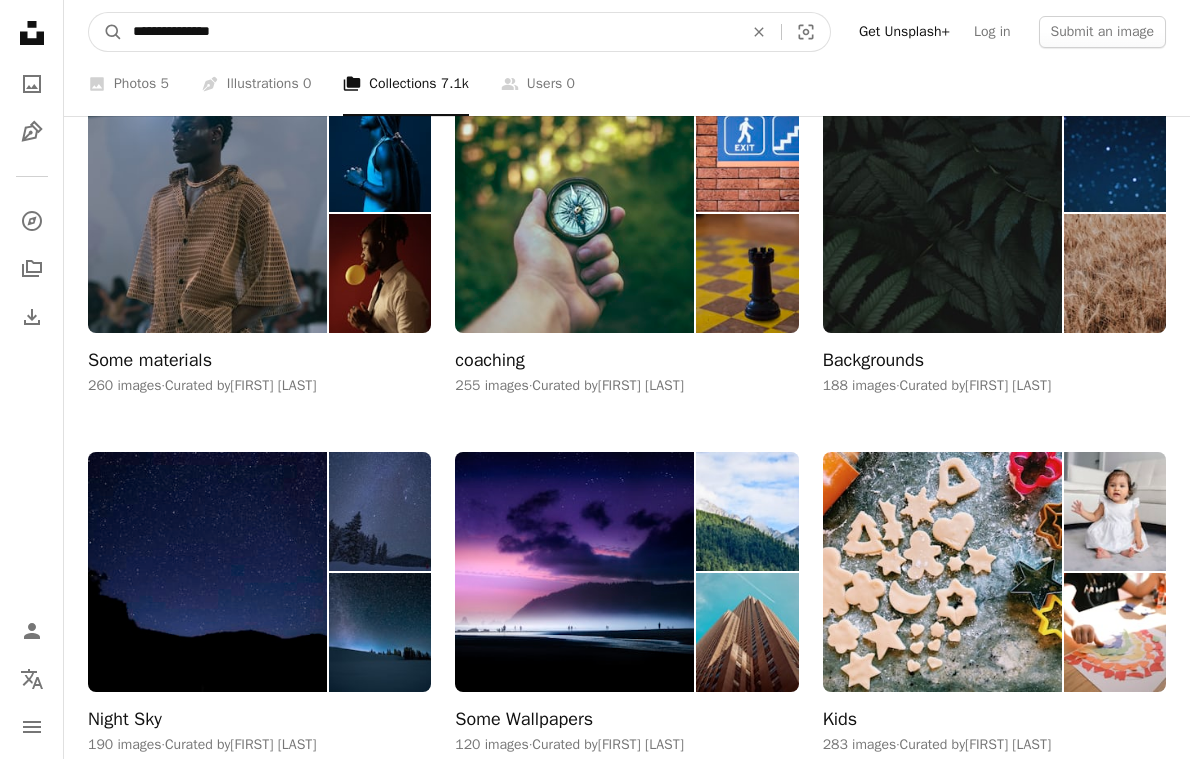 click on "**********" at bounding box center [430, 32] 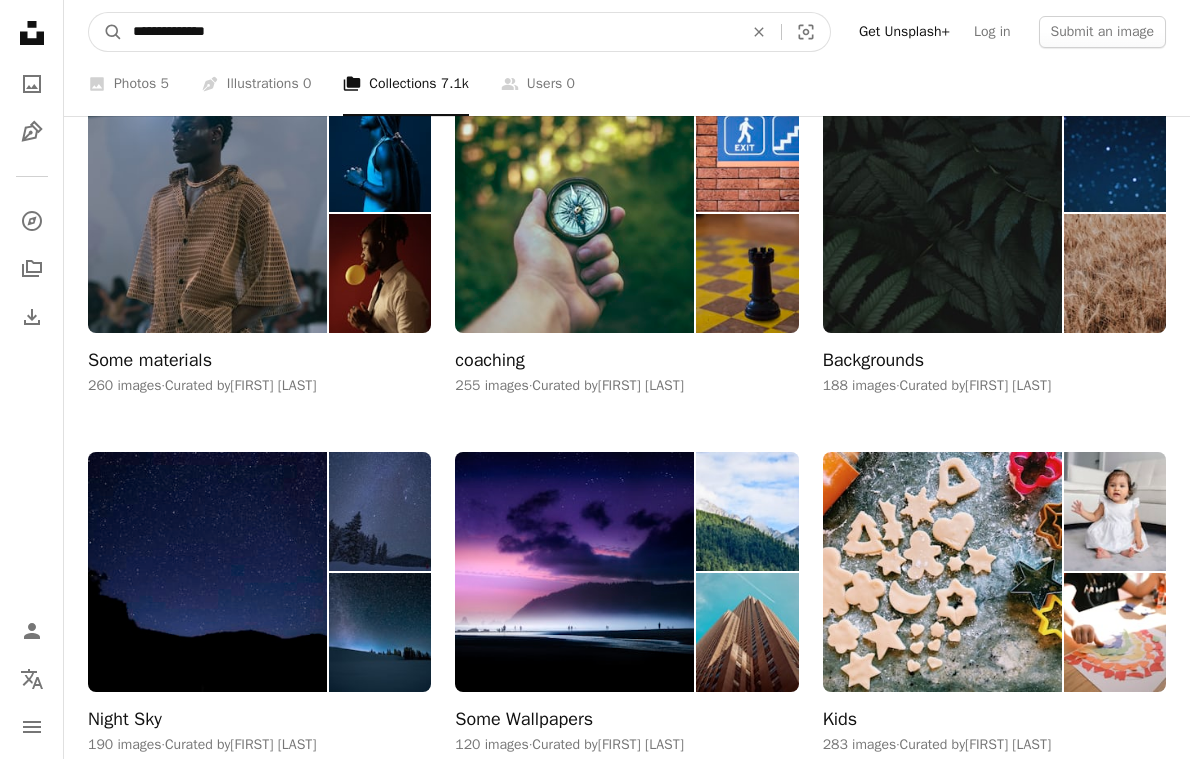 click on "**********" at bounding box center [430, 32] 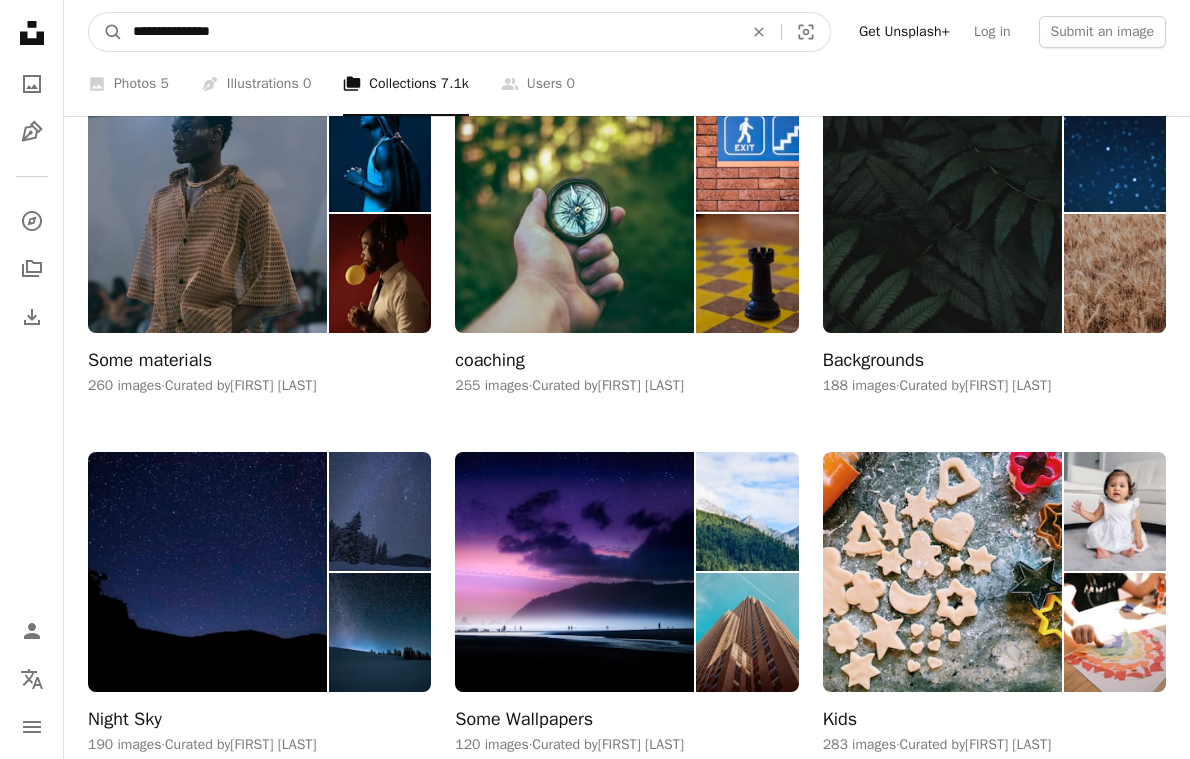 type on "**********" 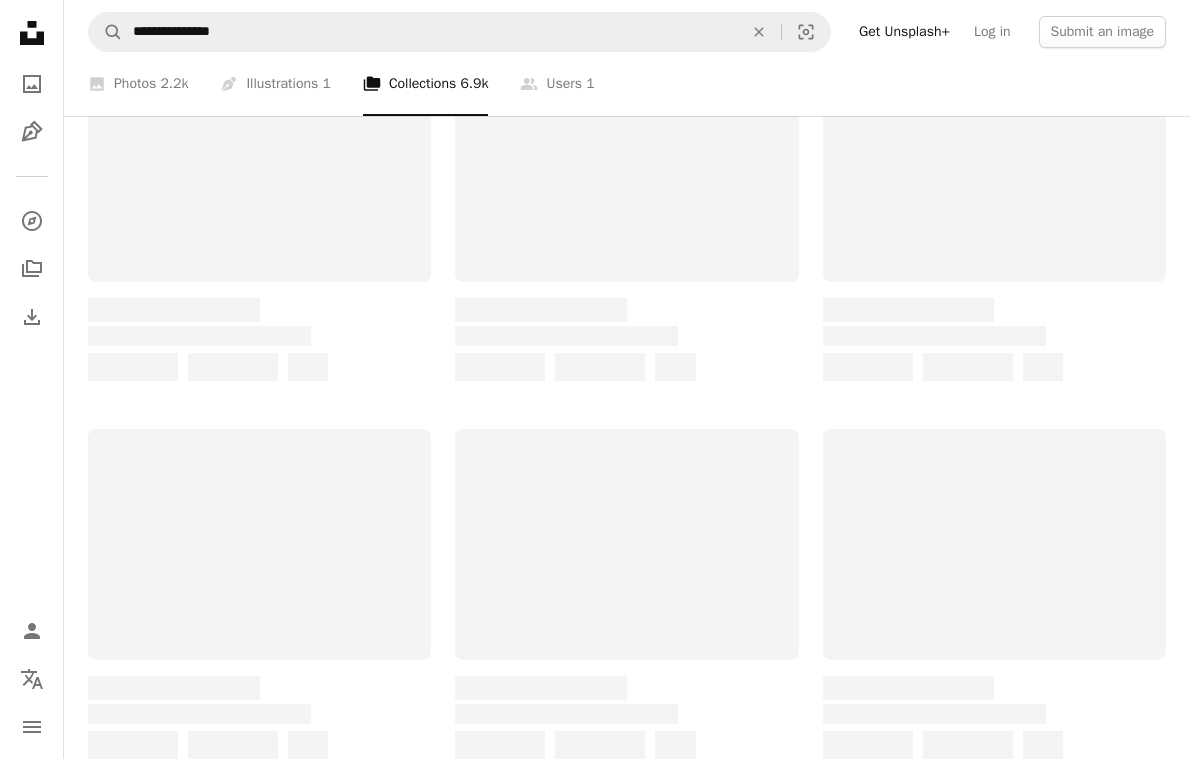 scroll, scrollTop: 0, scrollLeft: 0, axis: both 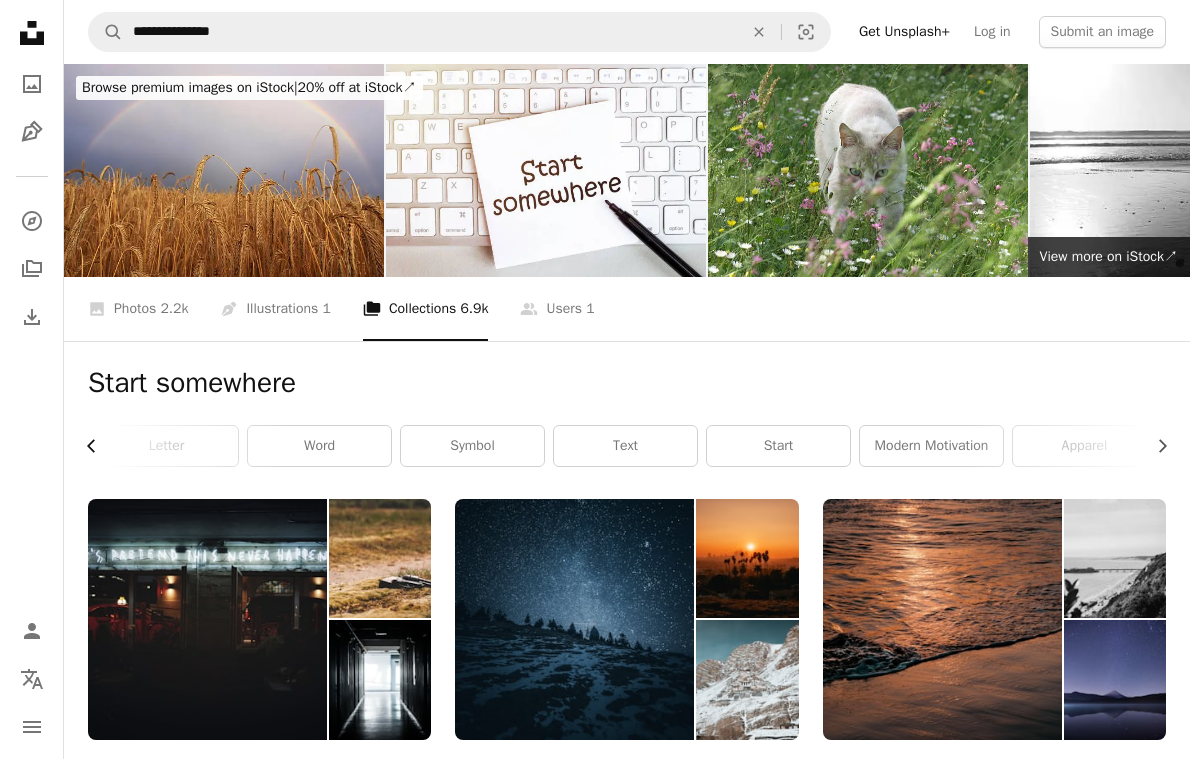 click on "Chevron left" 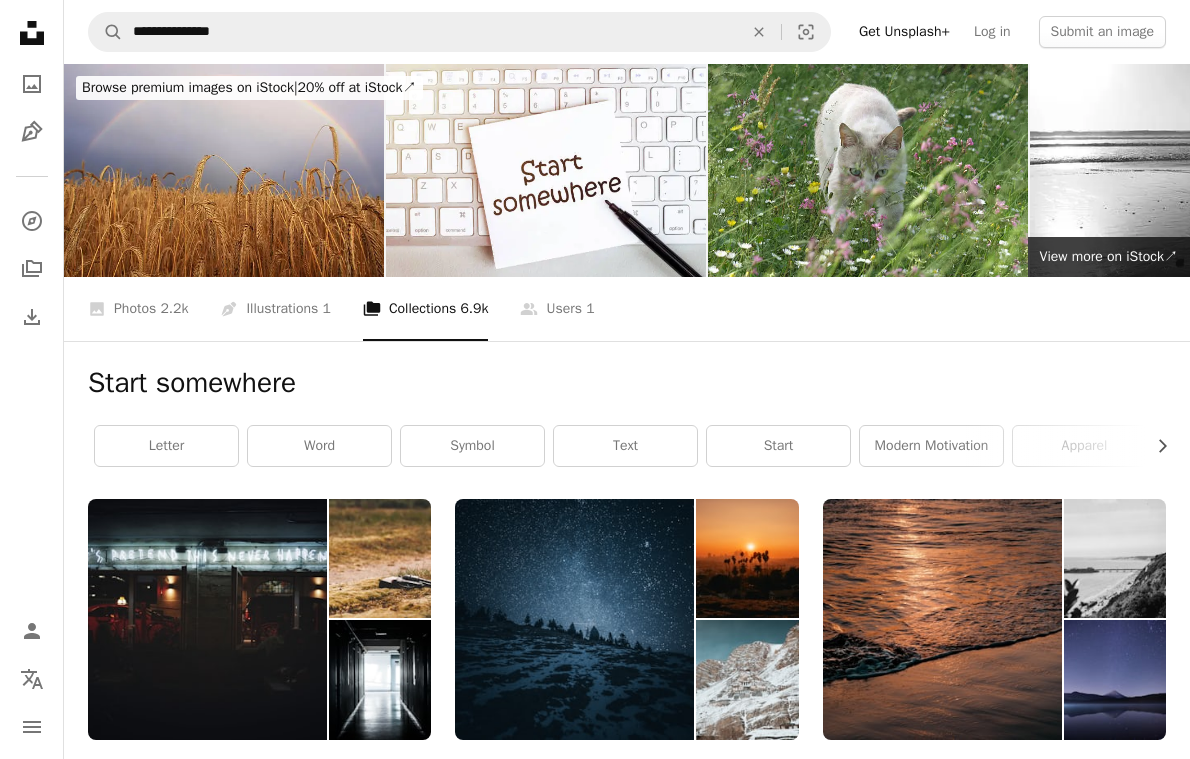 scroll, scrollTop: 0, scrollLeft: 0, axis: both 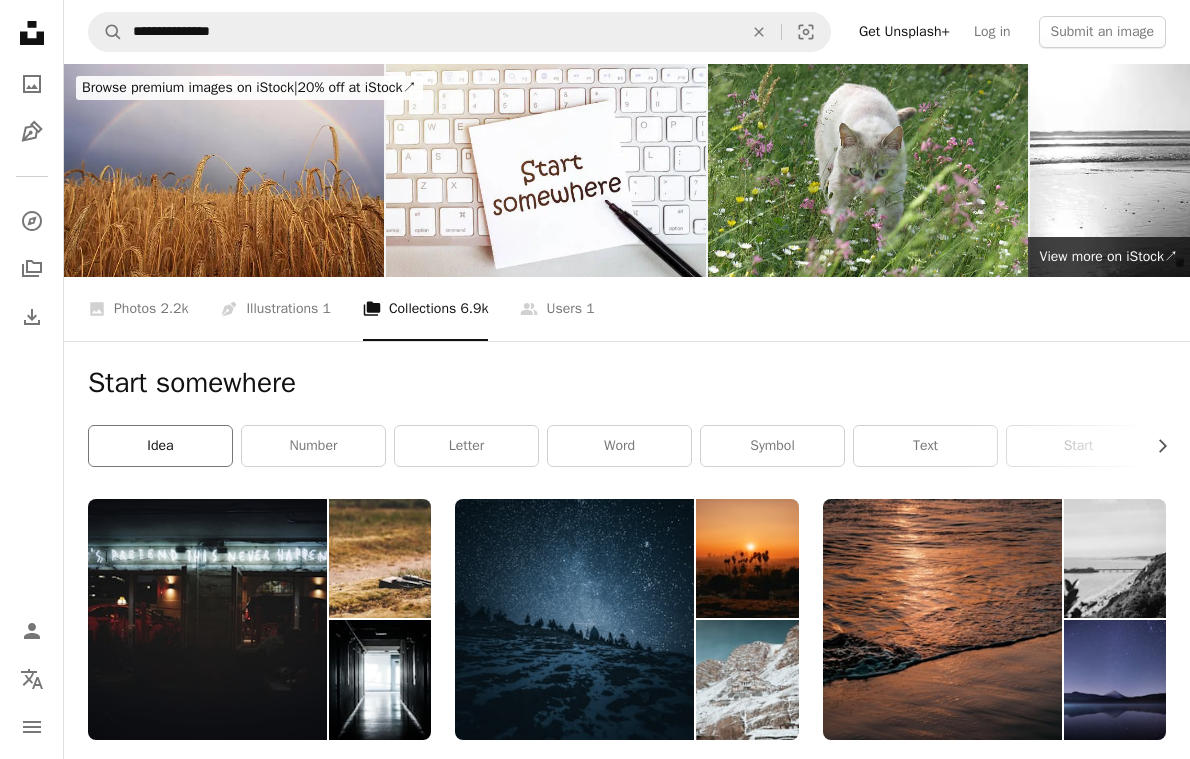 click on "idea" at bounding box center (160, 446) 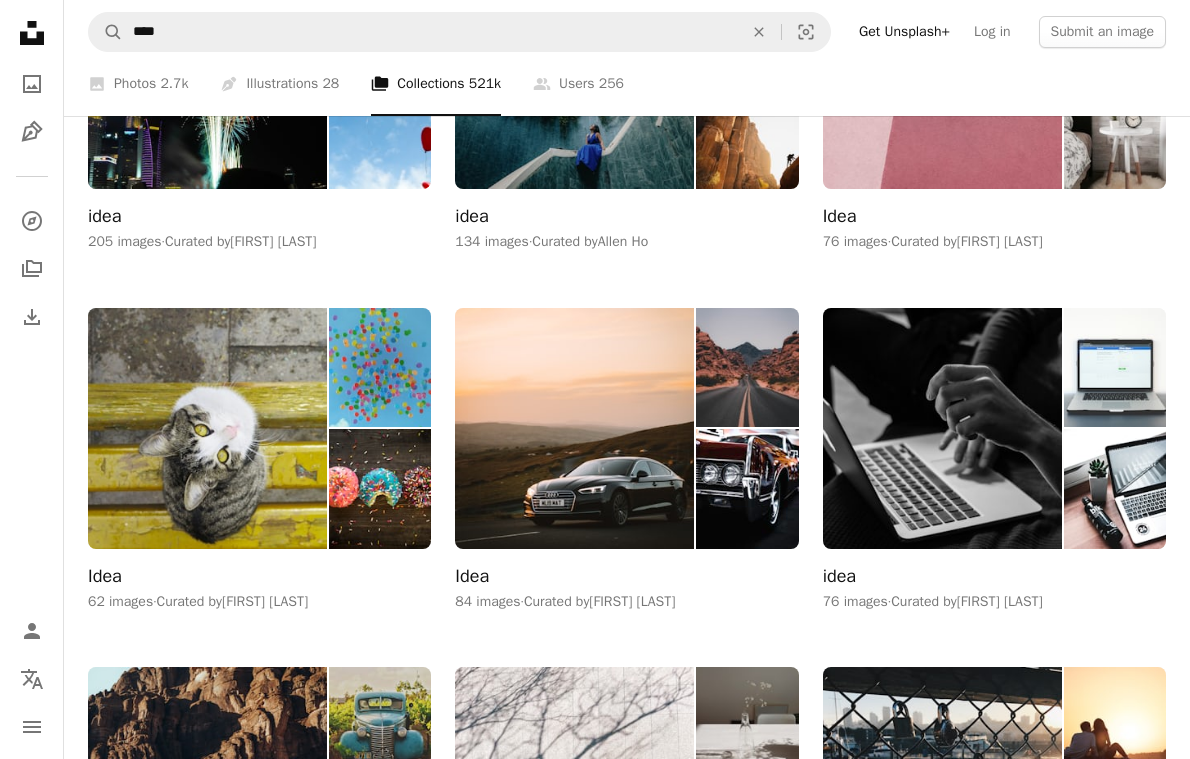 scroll, scrollTop: 3079, scrollLeft: 0, axis: vertical 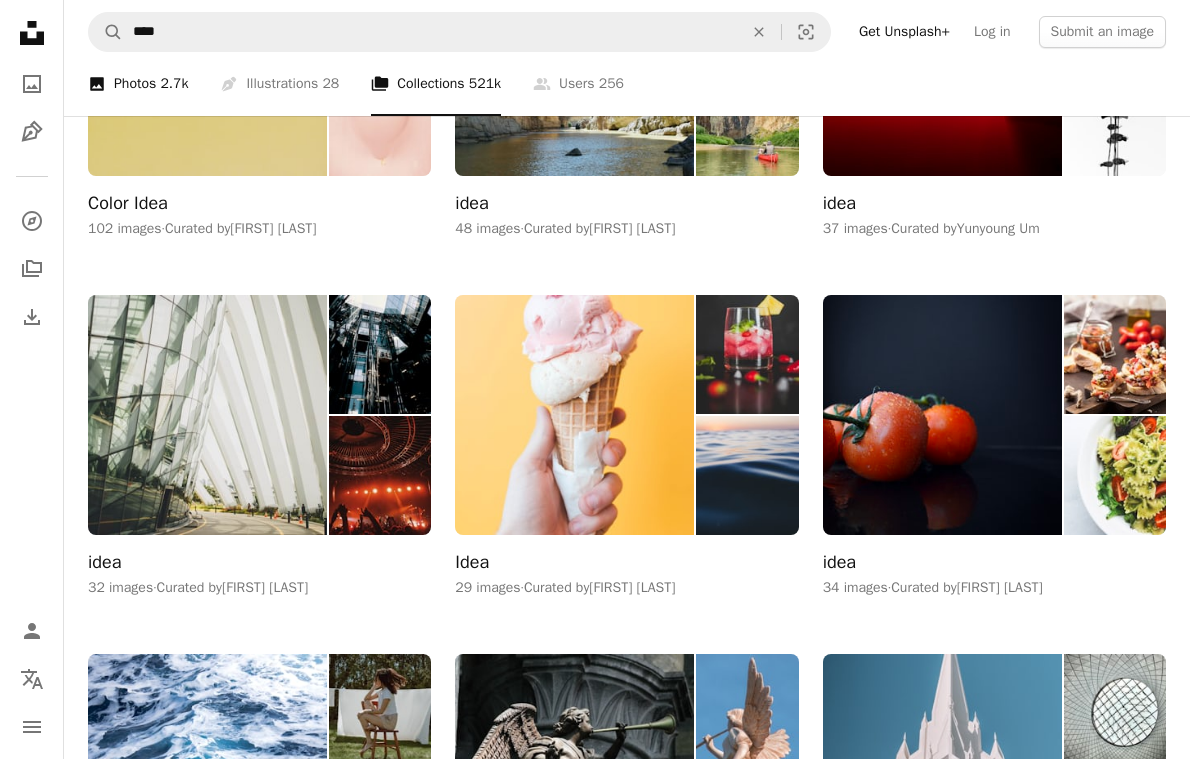 click on "A photo Photos   2.7k" at bounding box center [138, 84] 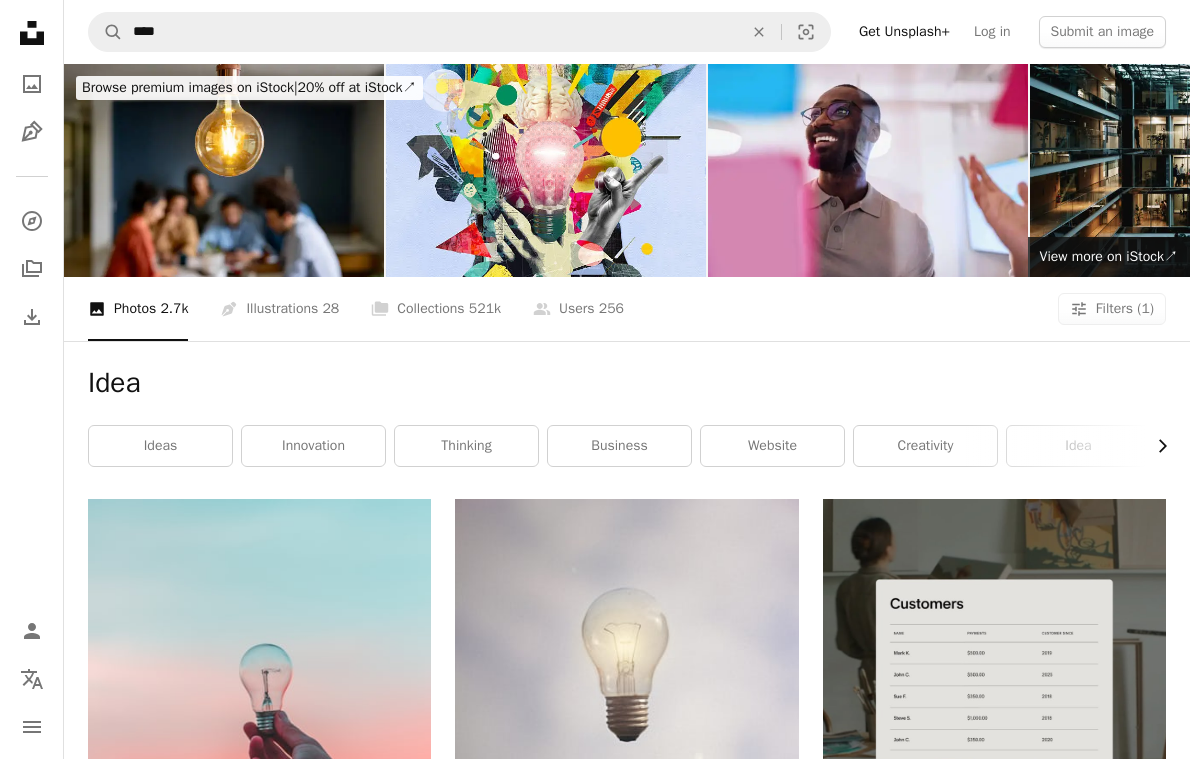 click on "Chevron right" 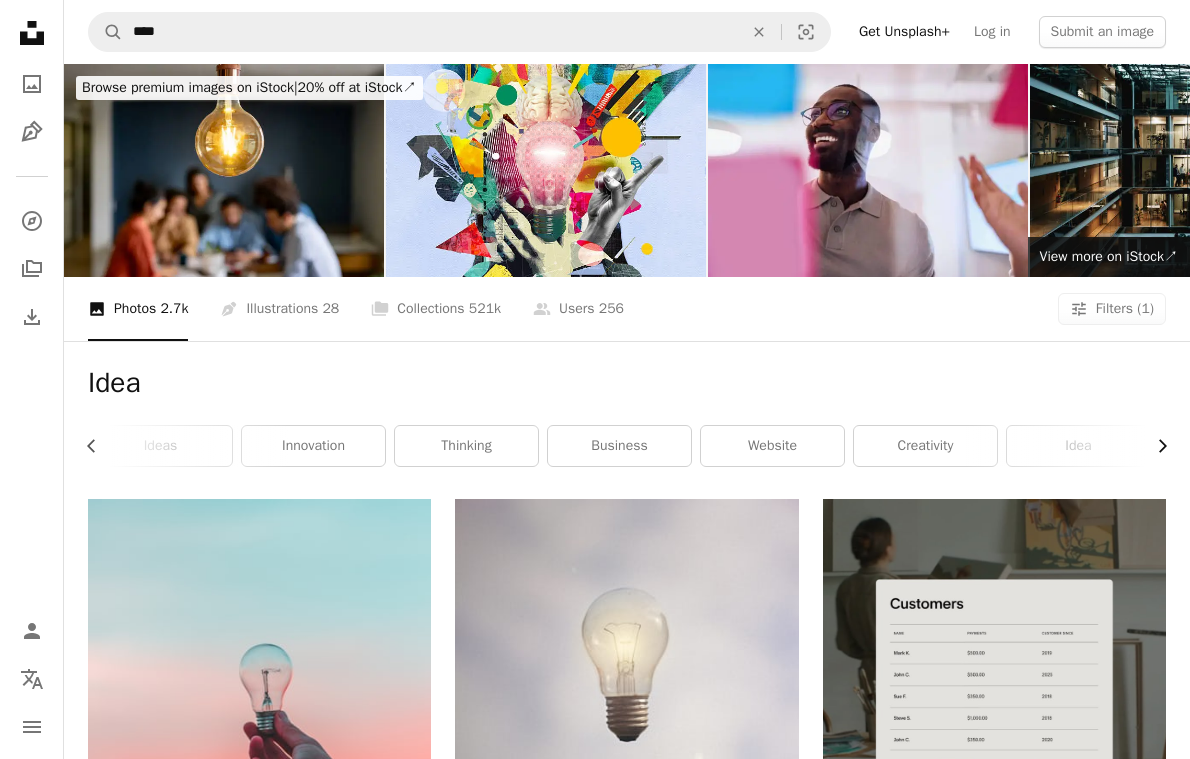 scroll, scrollTop: 0, scrollLeft: 300, axis: horizontal 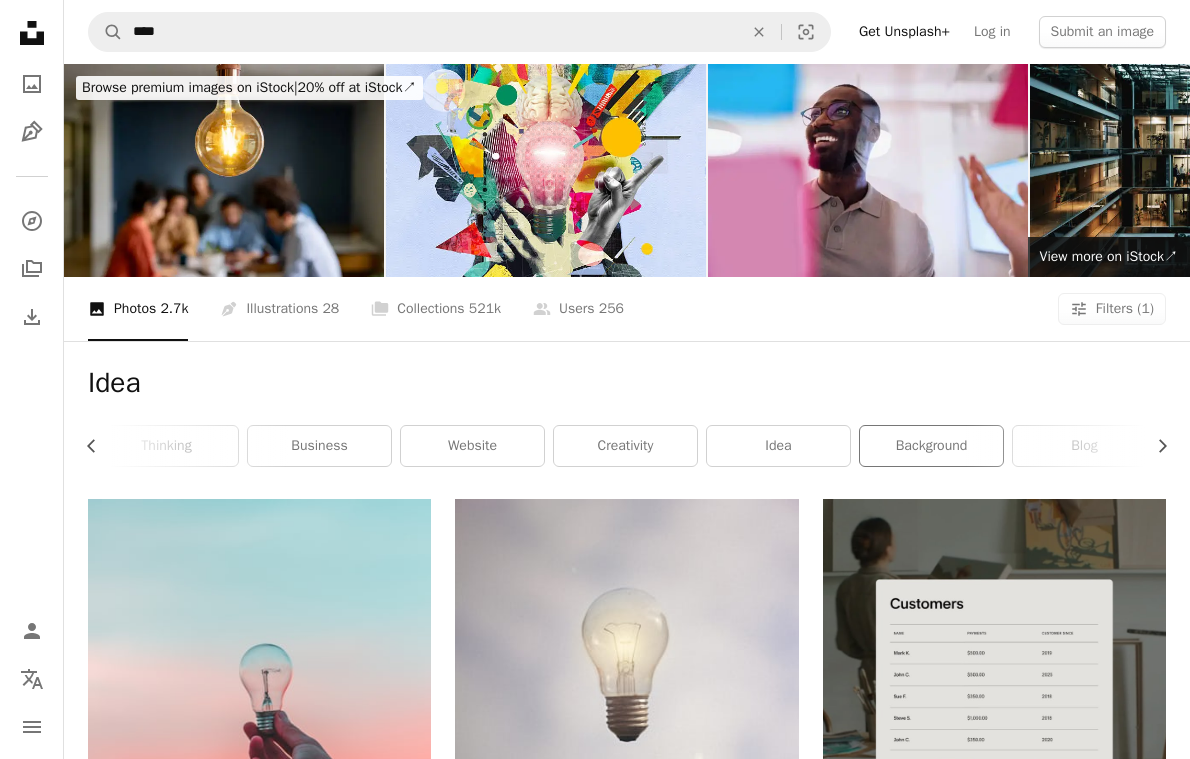 click on "background" at bounding box center (931, 446) 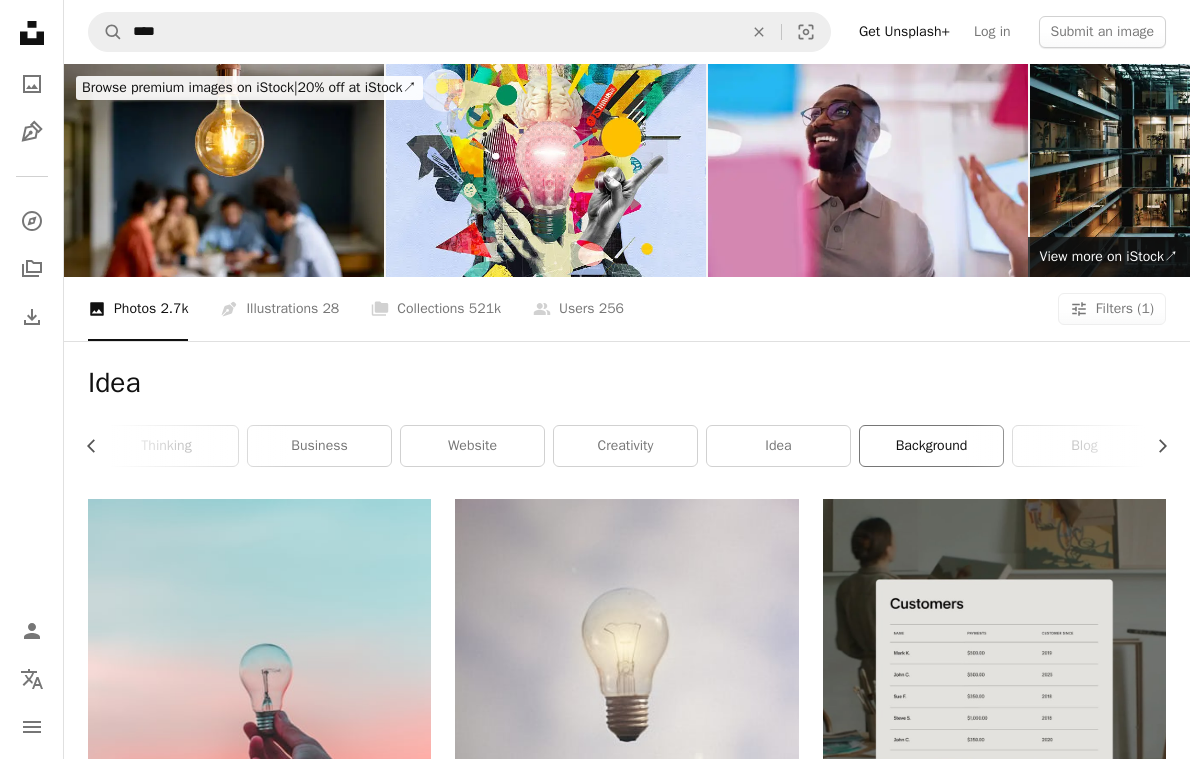 click on "background" at bounding box center (931, 446) 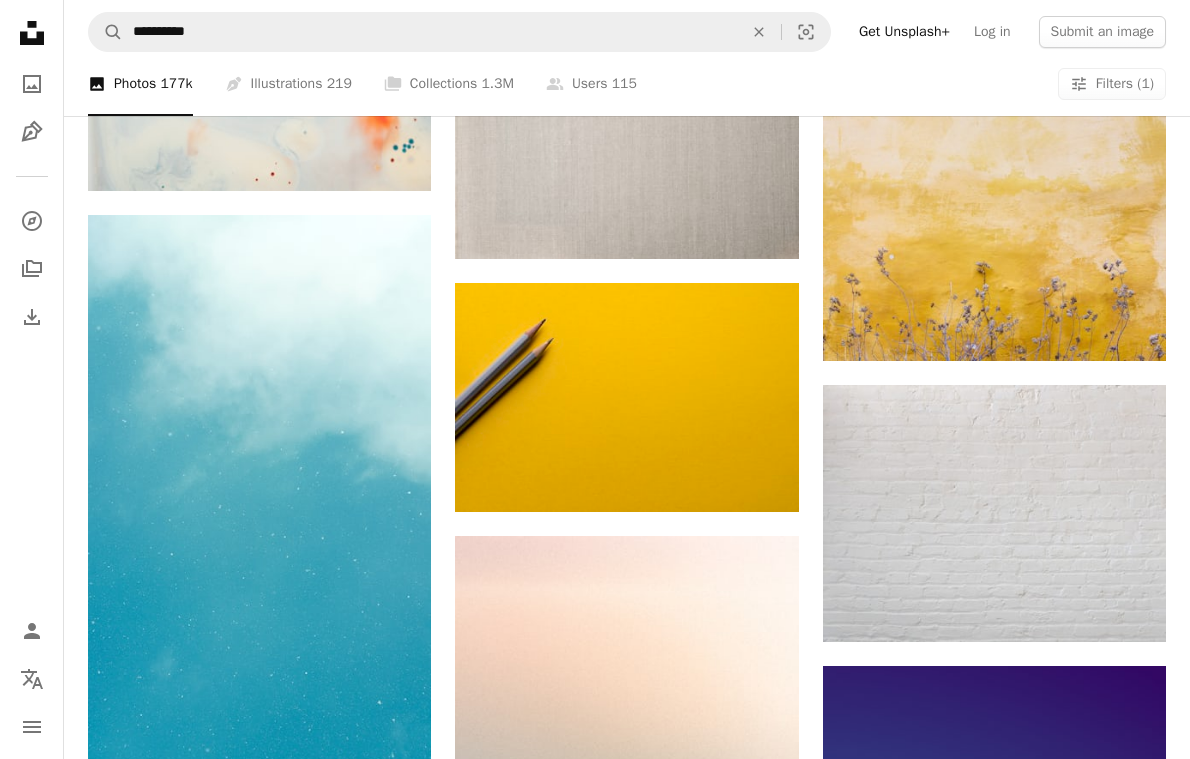 scroll, scrollTop: 4085, scrollLeft: 0, axis: vertical 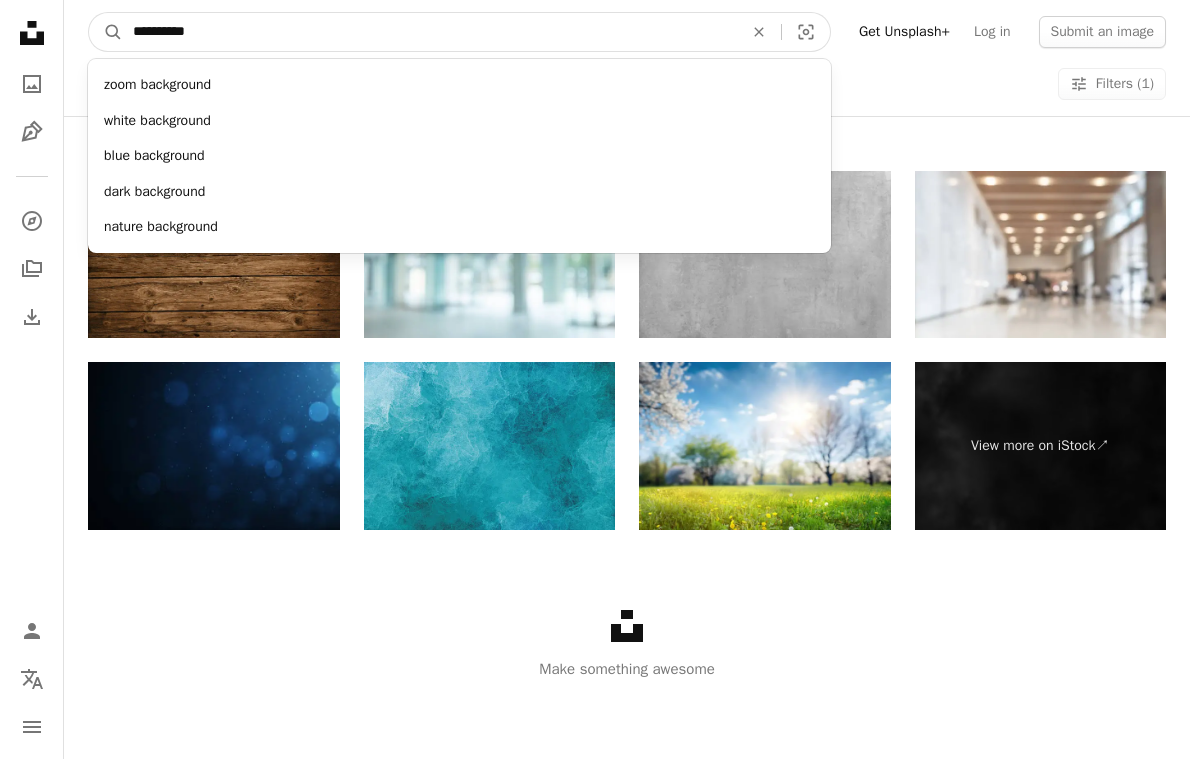 drag, startPoint x: 128, startPoint y: 30, endPoint x: 225, endPoint y: 36, distance: 97.18539 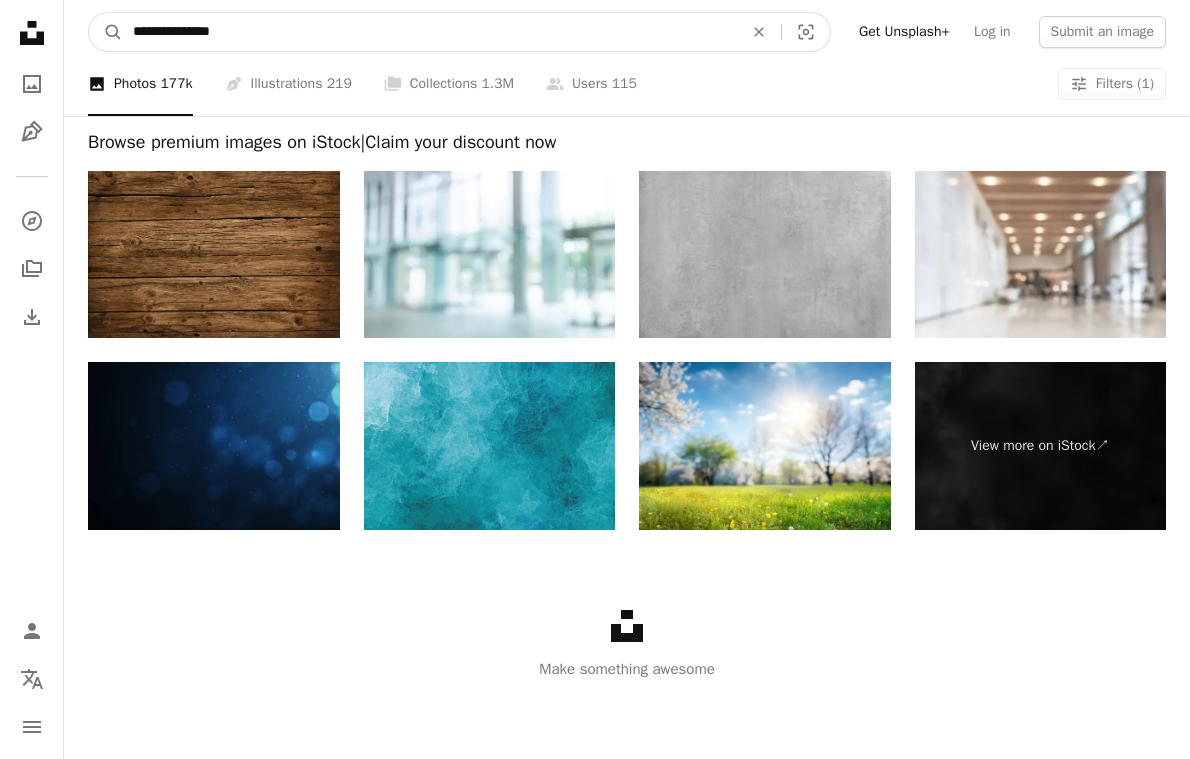 type on "**********" 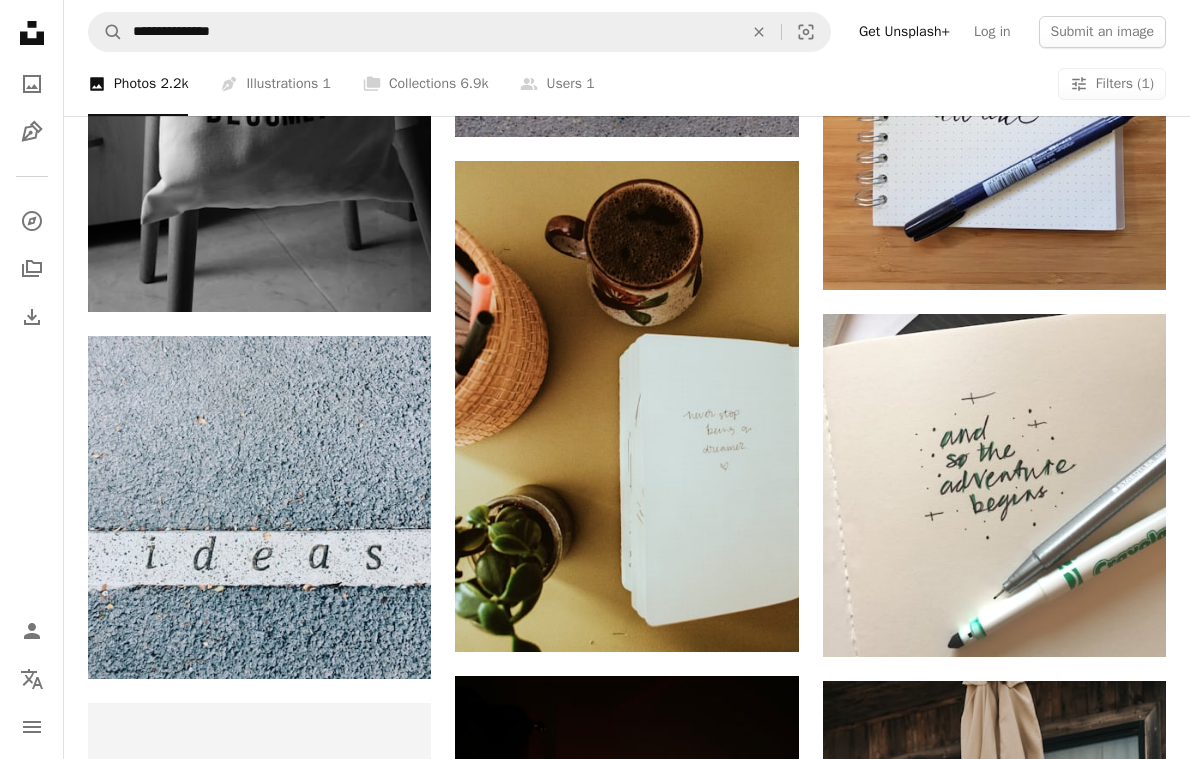scroll, scrollTop: 0, scrollLeft: 0, axis: both 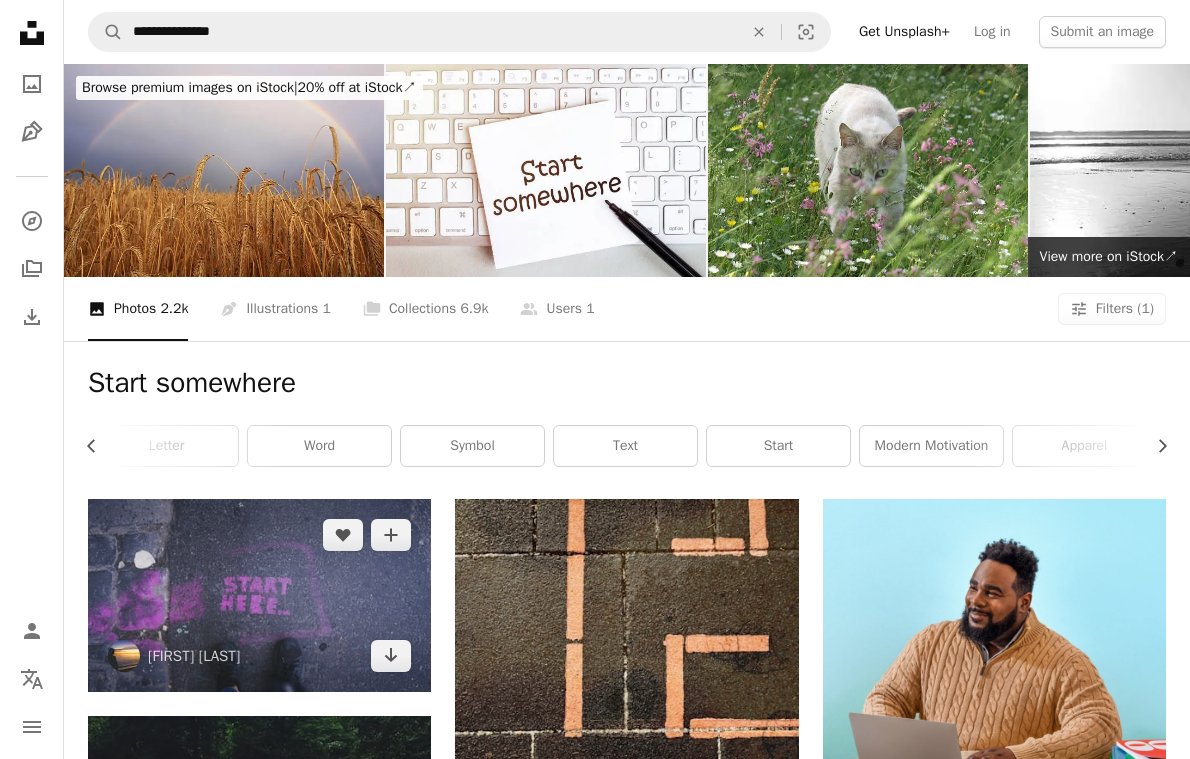click at bounding box center (259, 595) 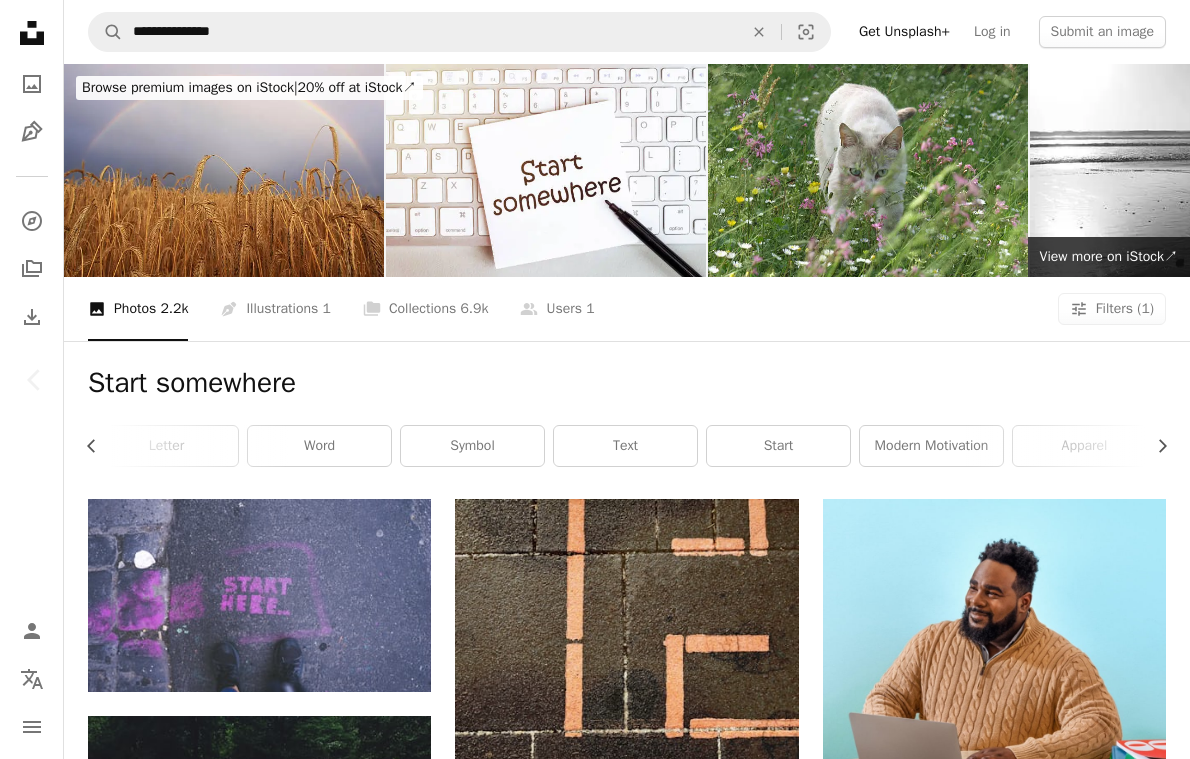 click on "Chevron right" 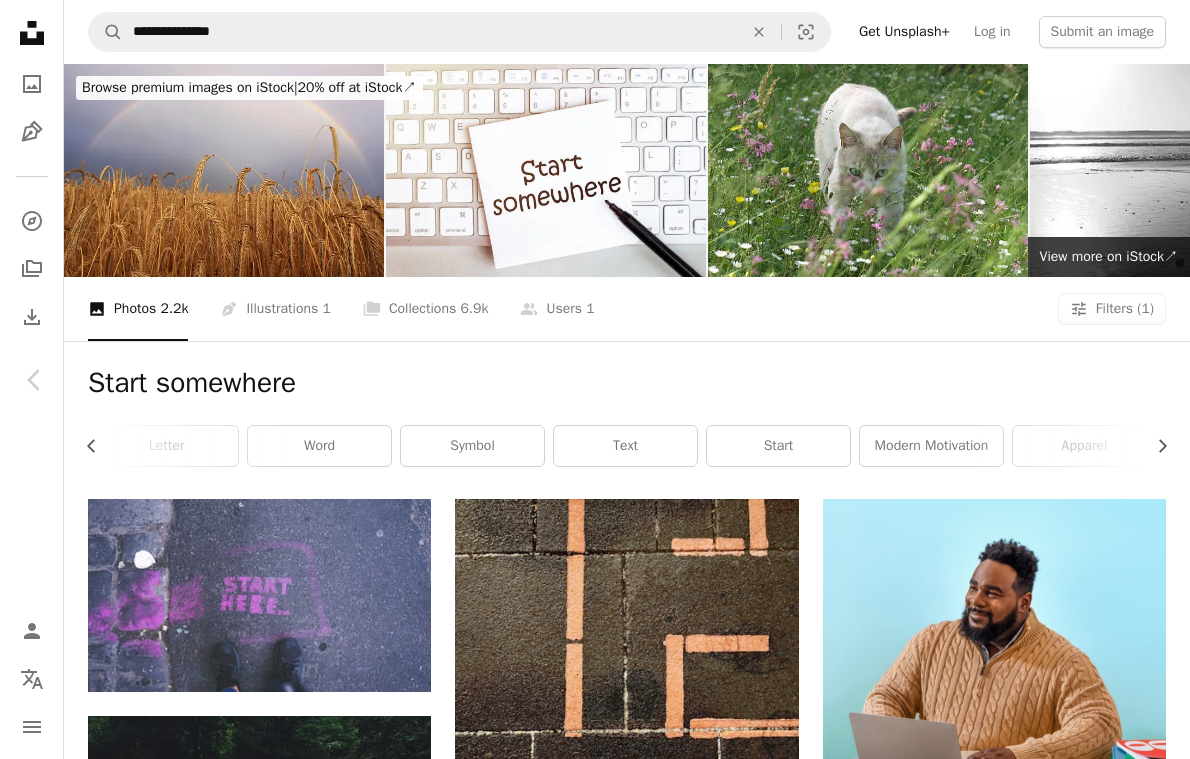 click on "Chevron right" 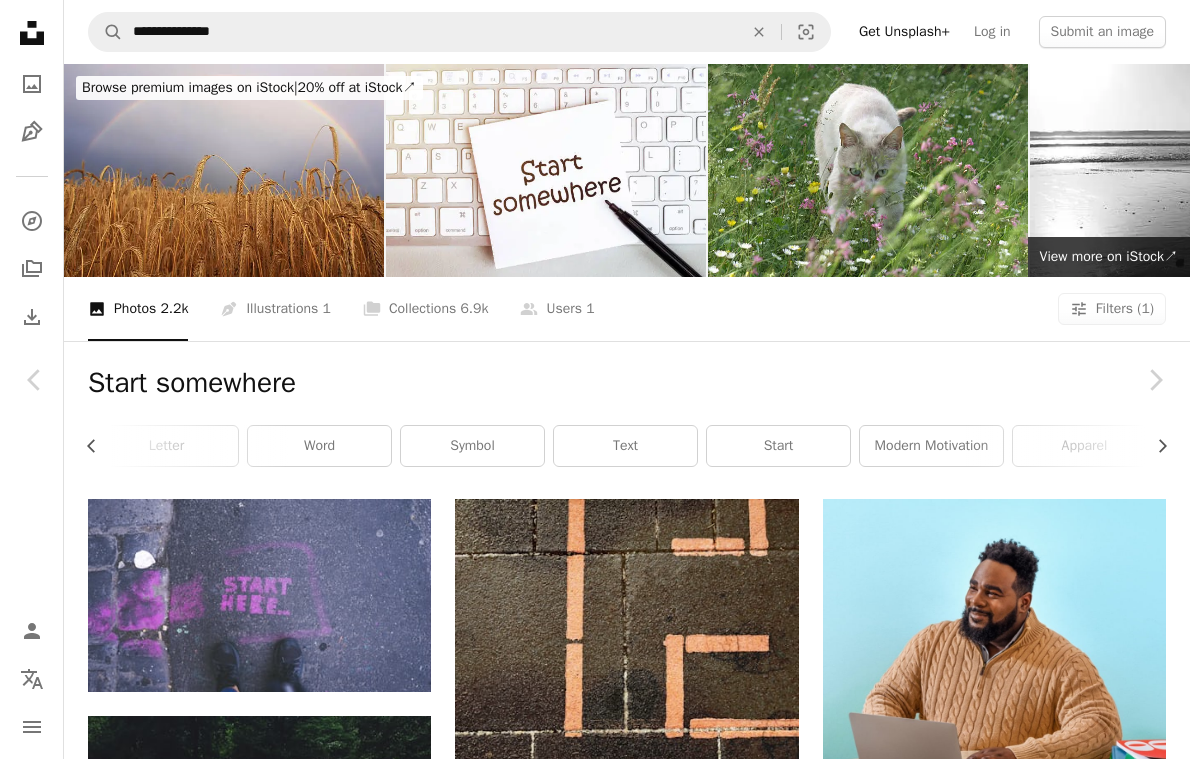 click on "A photo [FIRST] [LAST]" at bounding box center [595, 21858] 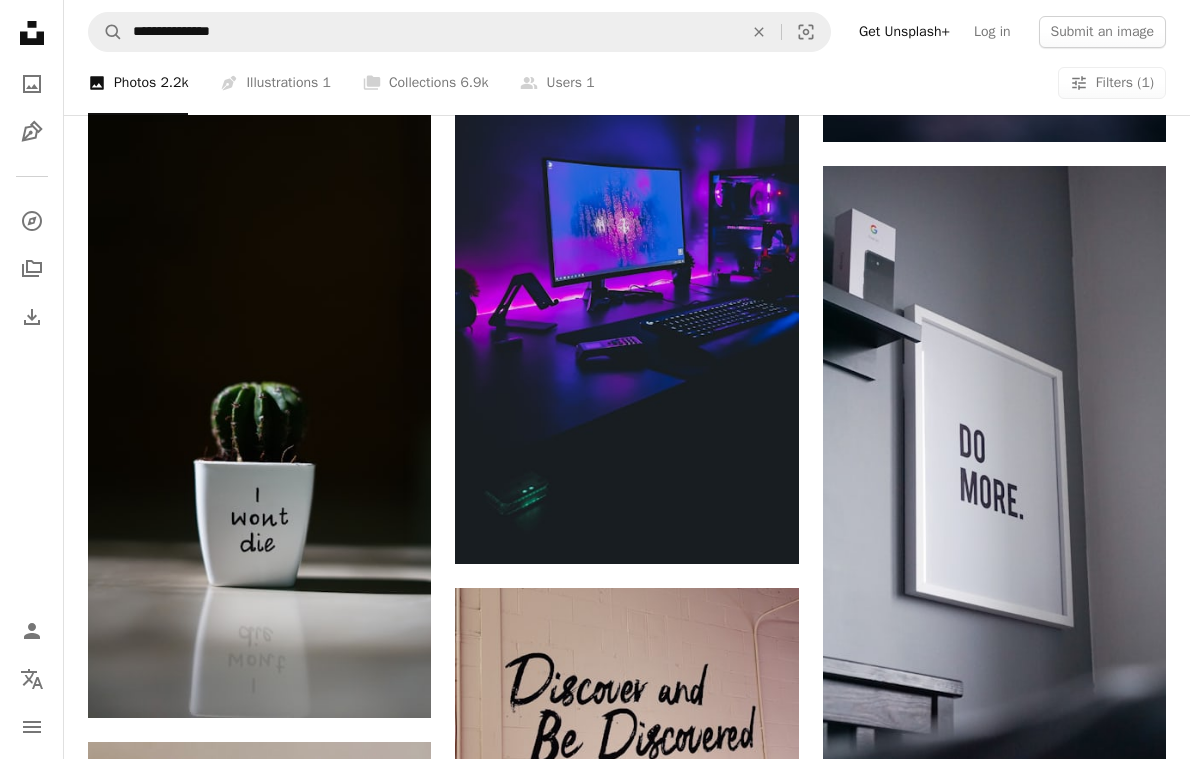 scroll, scrollTop: 7910, scrollLeft: 0, axis: vertical 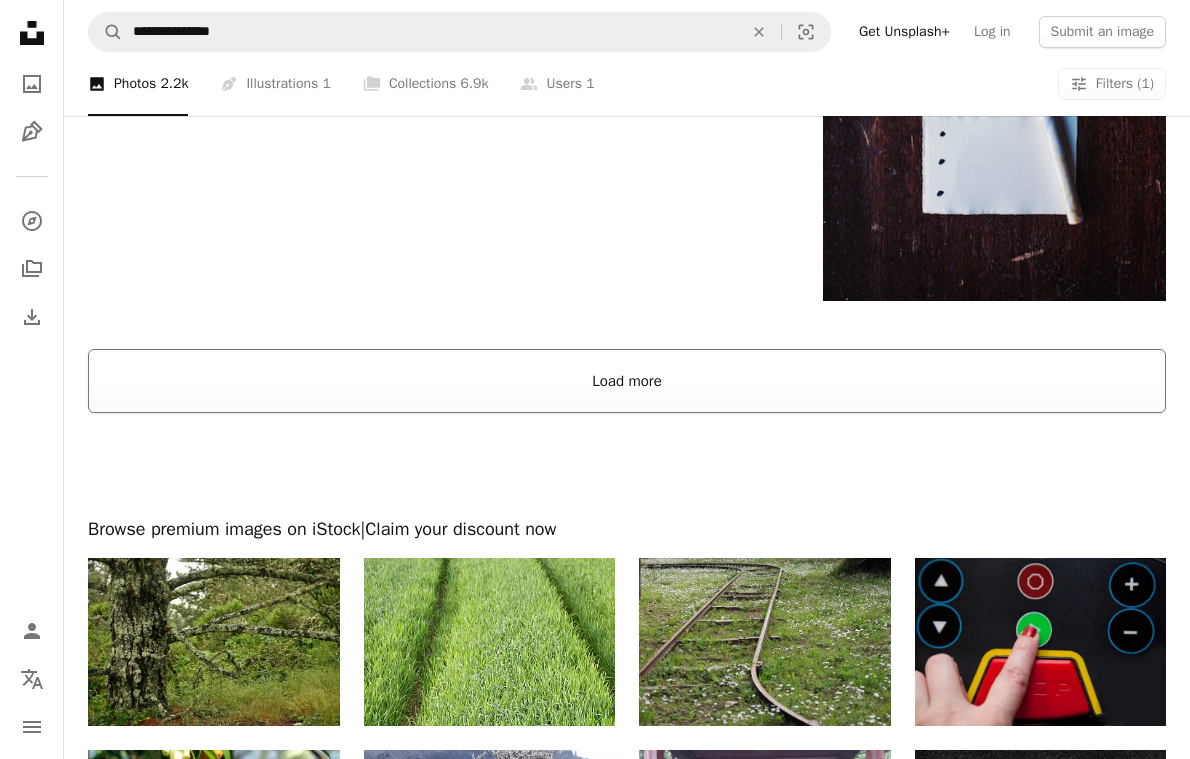 click on "Load more" at bounding box center (627, 381) 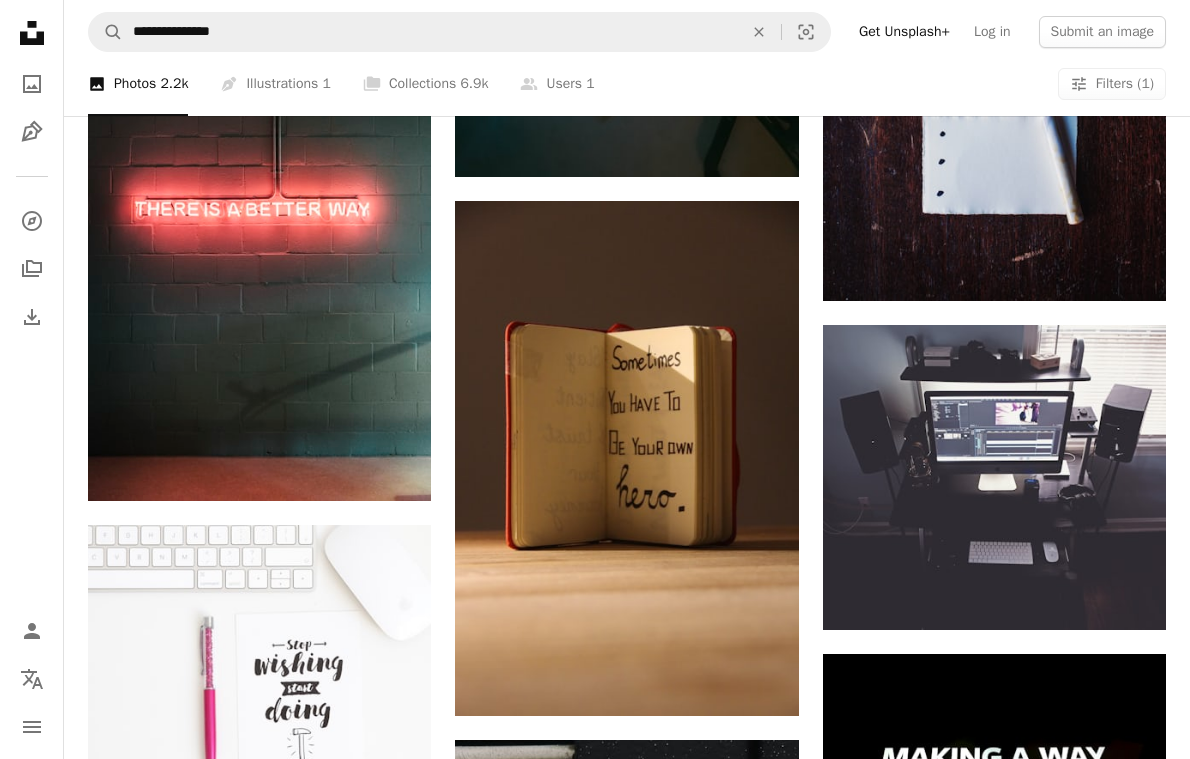 scroll, scrollTop: 20473, scrollLeft: 0, axis: vertical 